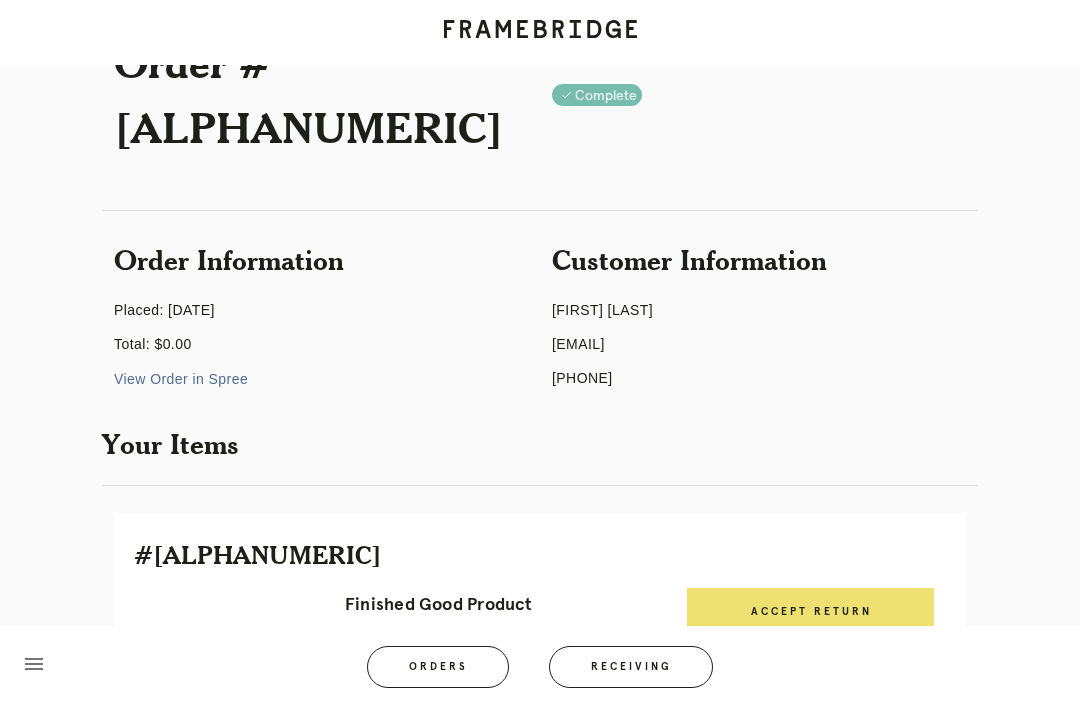 scroll, scrollTop: 0, scrollLeft: 0, axis: both 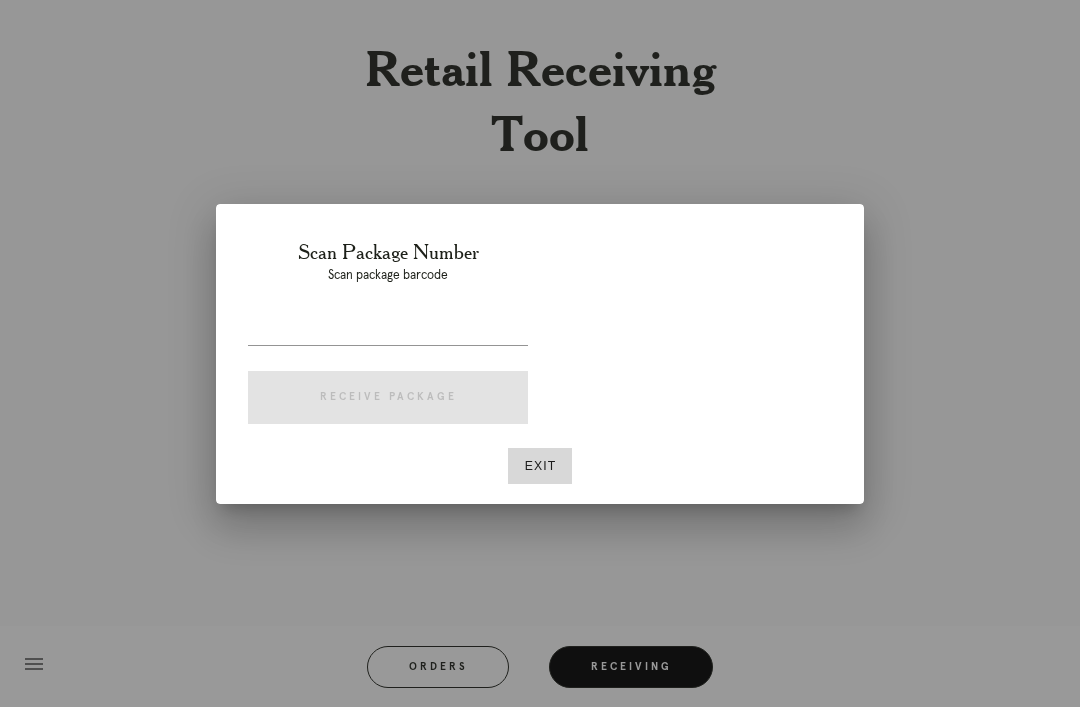 click on "Exit" at bounding box center [540, 466] 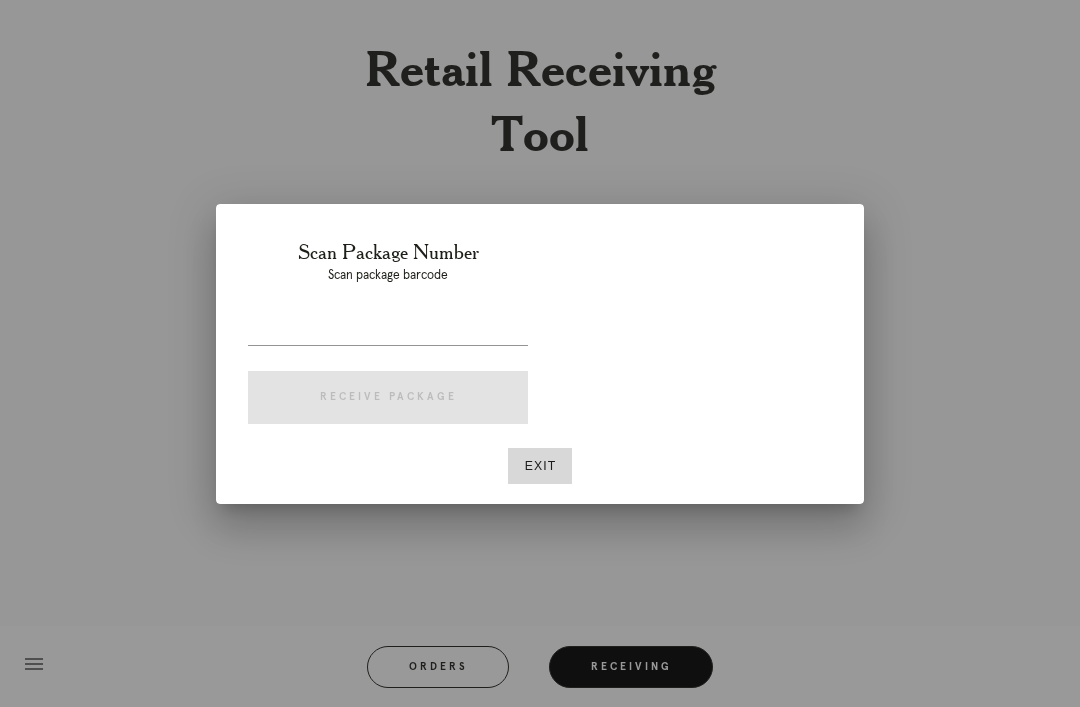 scroll, scrollTop: 64, scrollLeft: 0, axis: vertical 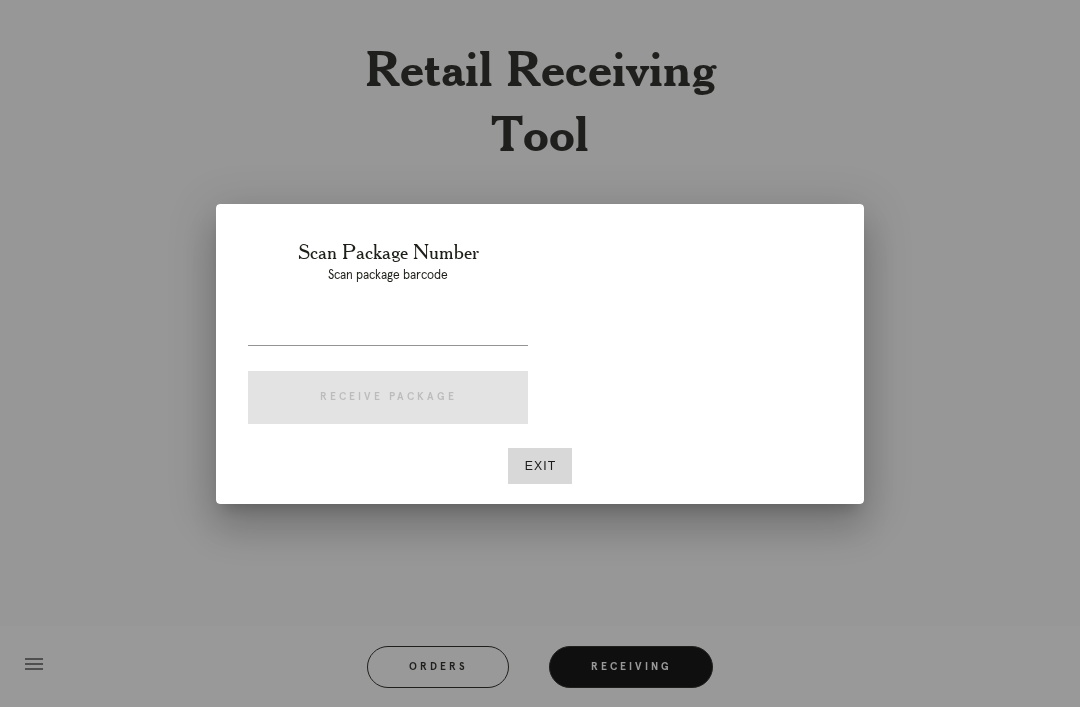click on "Exit" at bounding box center [540, 466] 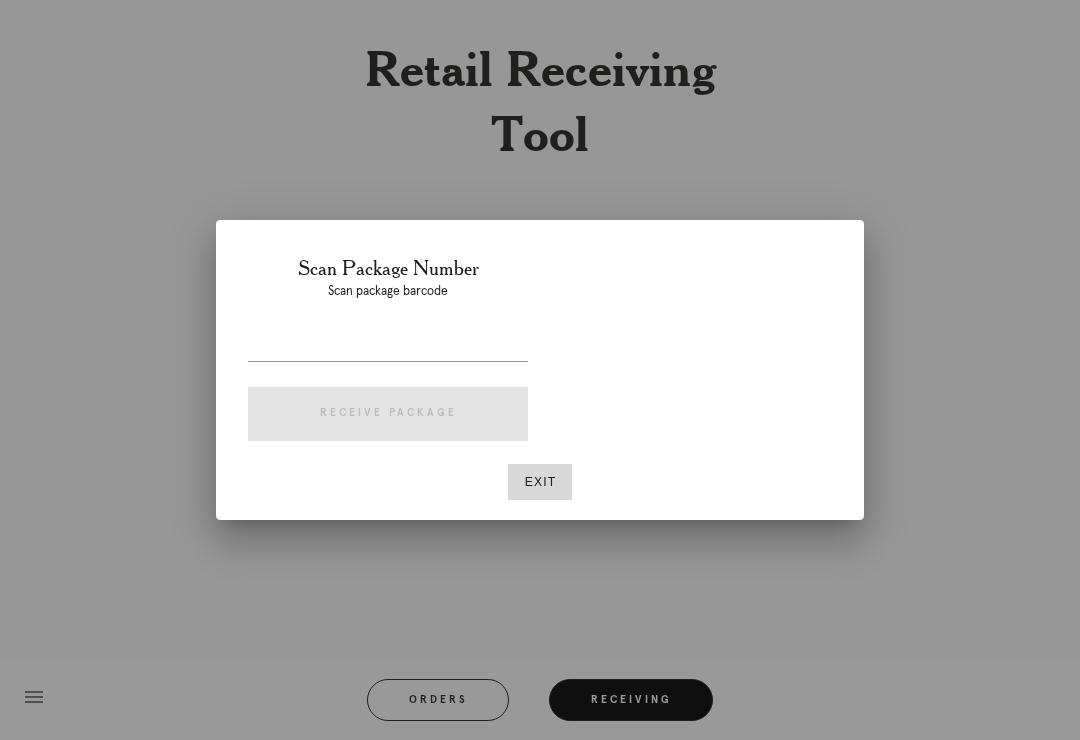 scroll, scrollTop: 0, scrollLeft: 0, axis: both 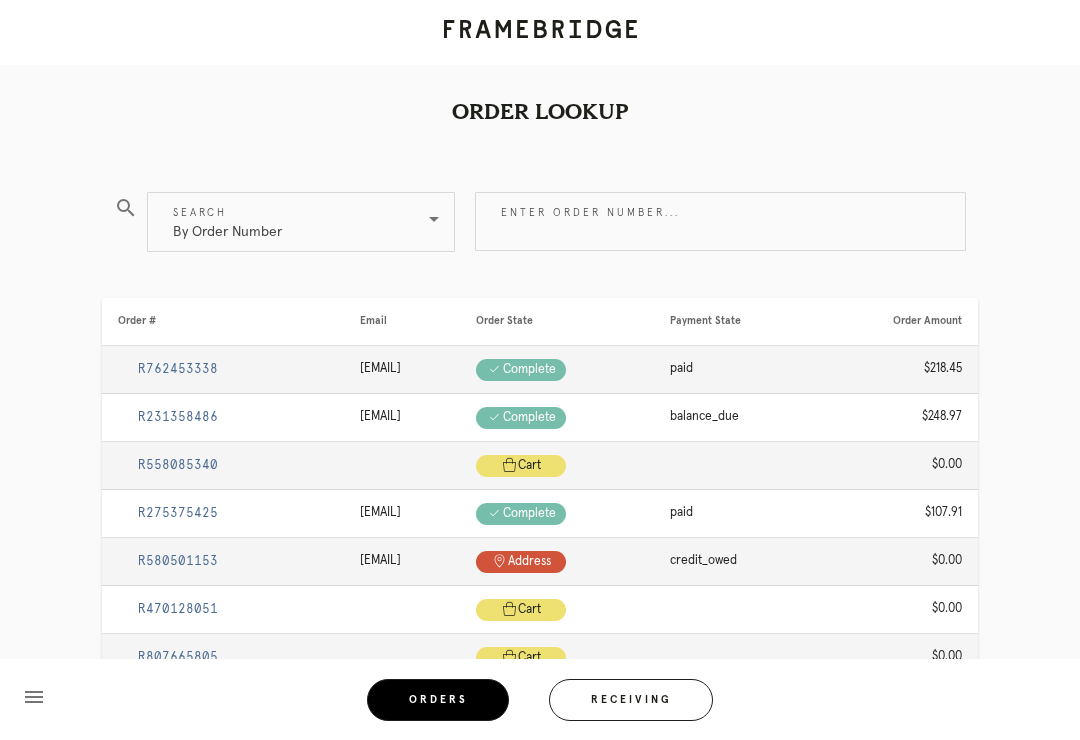 click on "Receiving" at bounding box center [631, 700] 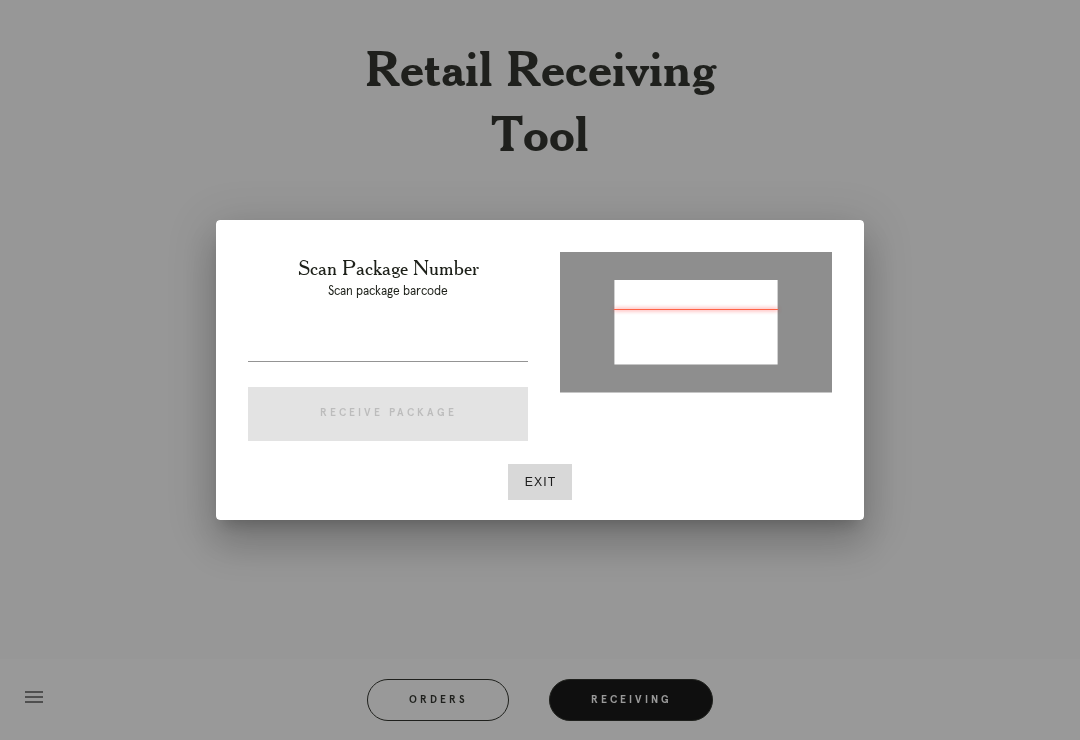 type on "P937382455462606" 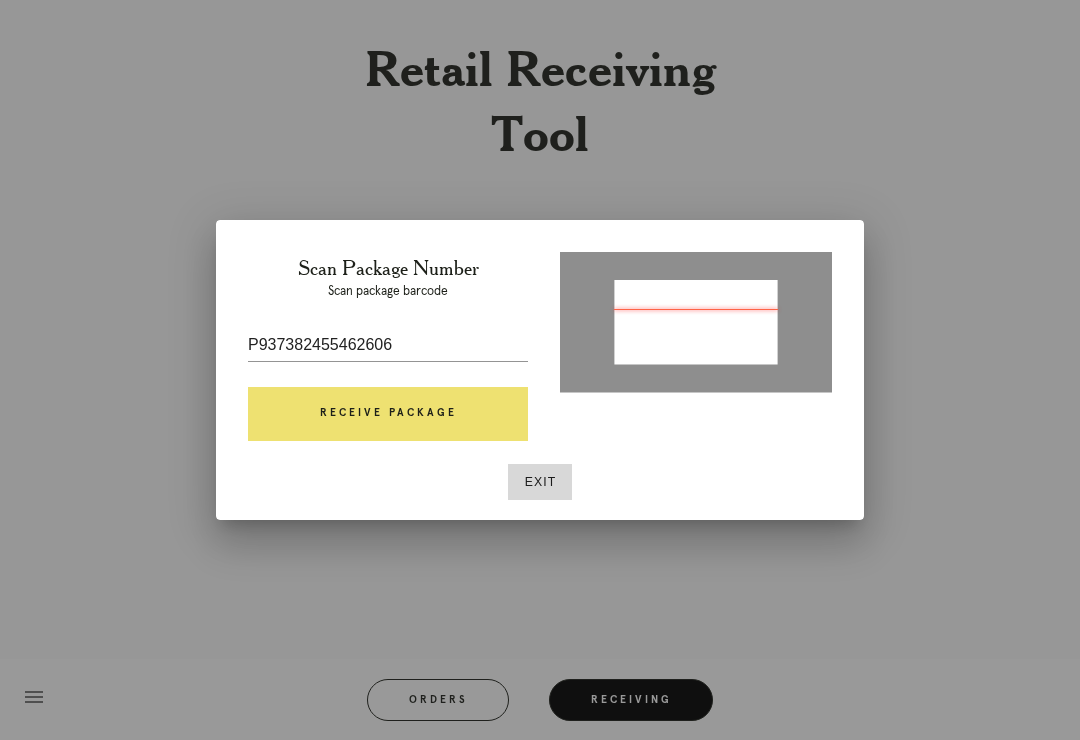 click on "Receive Package" at bounding box center (388, 414) 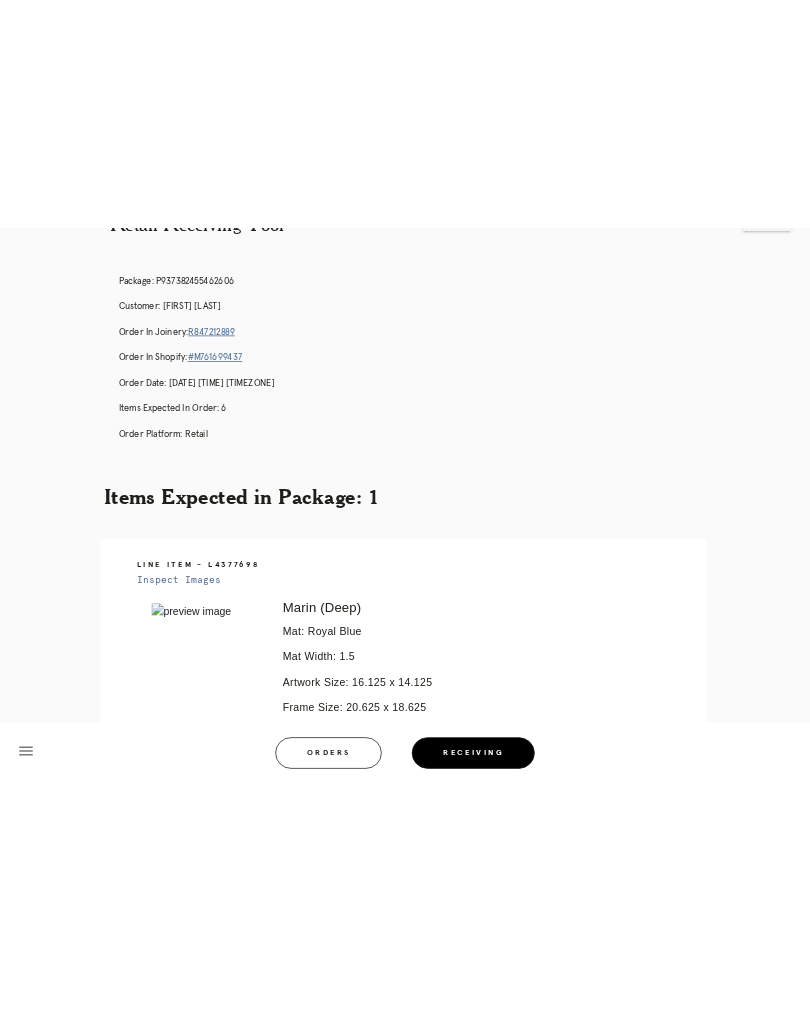 scroll, scrollTop: 0, scrollLeft: 0, axis: both 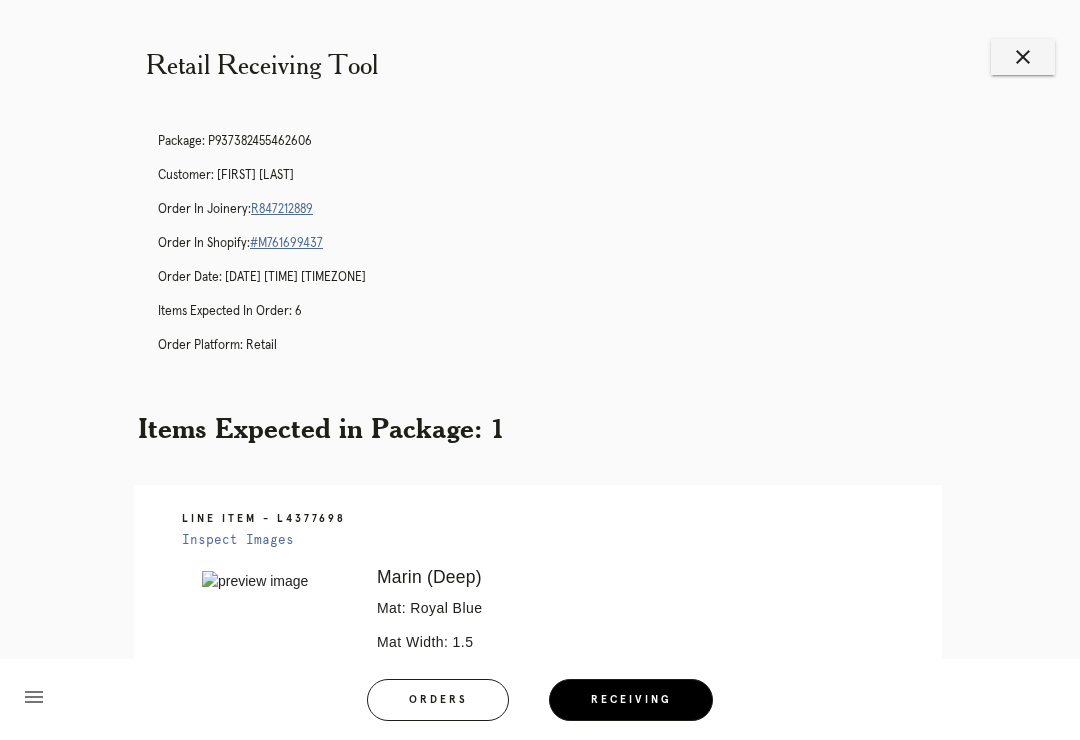 click on "R847212889" at bounding box center [282, 209] 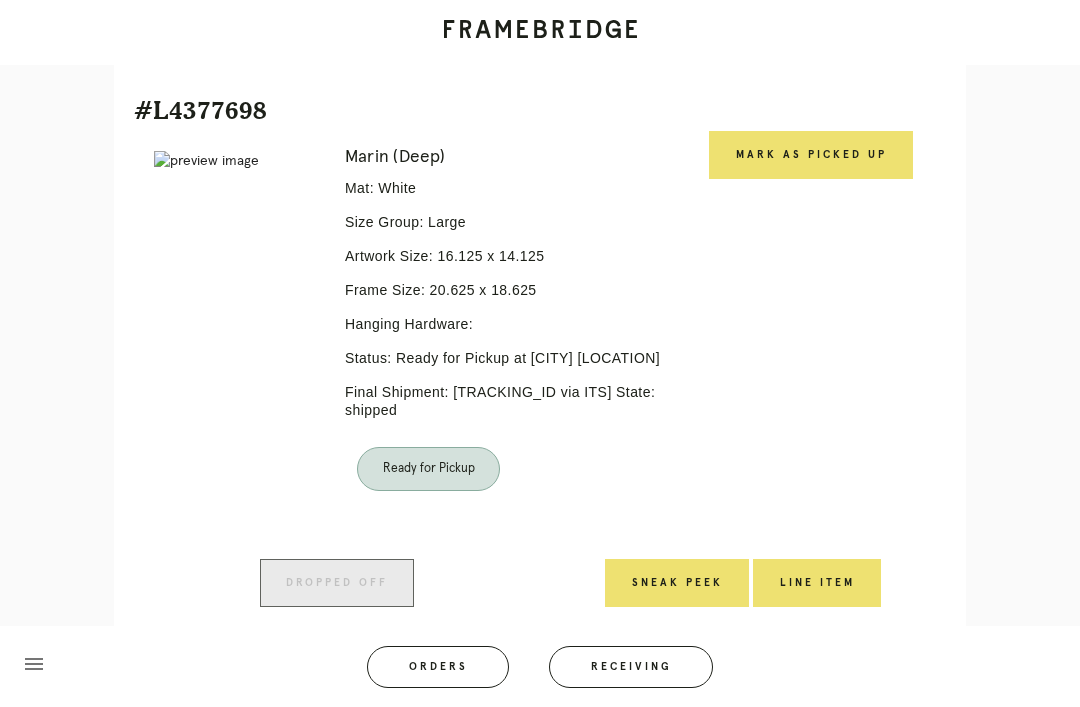 scroll, scrollTop: 3262, scrollLeft: 0, axis: vertical 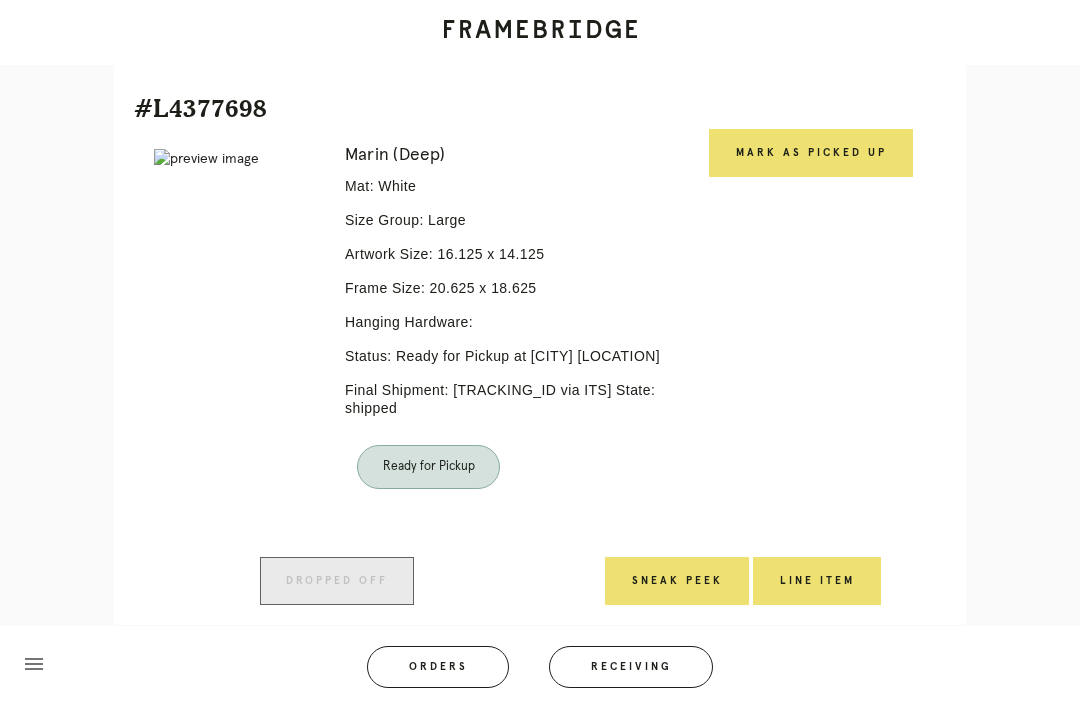 click on "Mark as Picked Up" at bounding box center (811, 153) 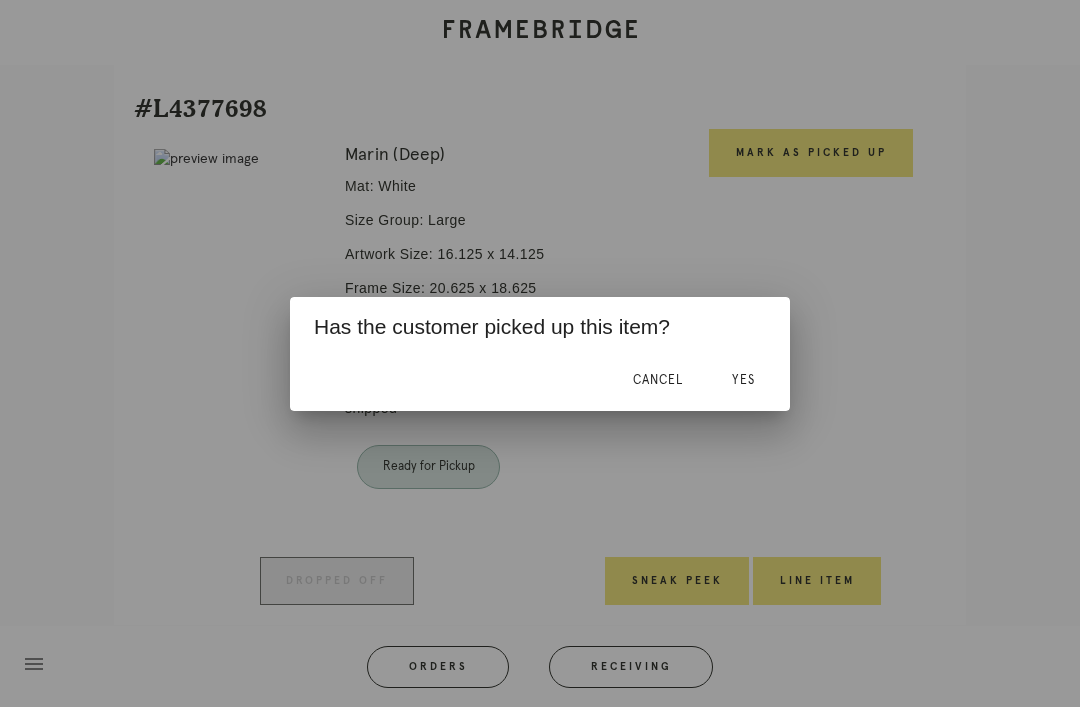 click on "Yes" at bounding box center [743, 380] 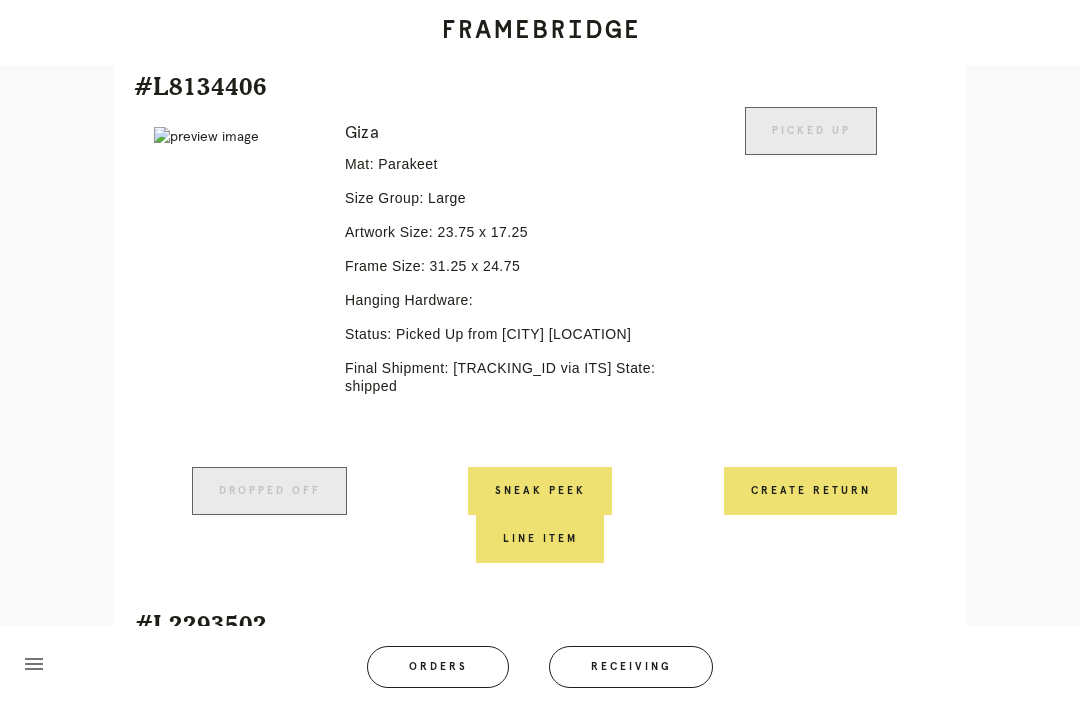 scroll, scrollTop: 1626, scrollLeft: 0, axis: vertical 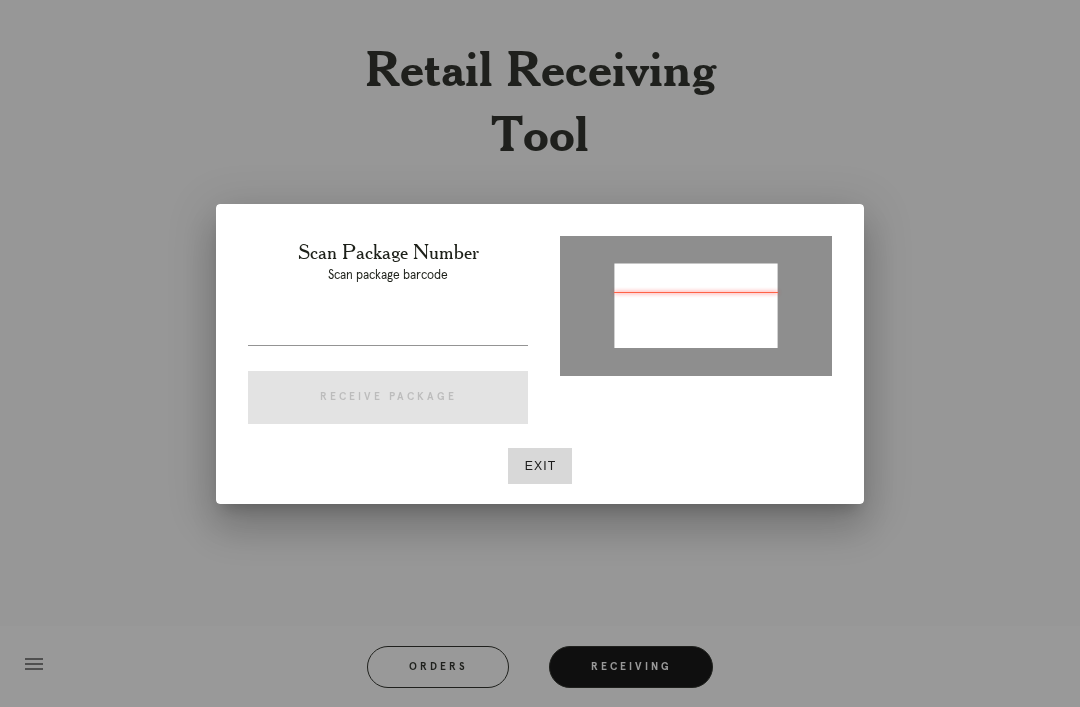 type on "P370894578424744" 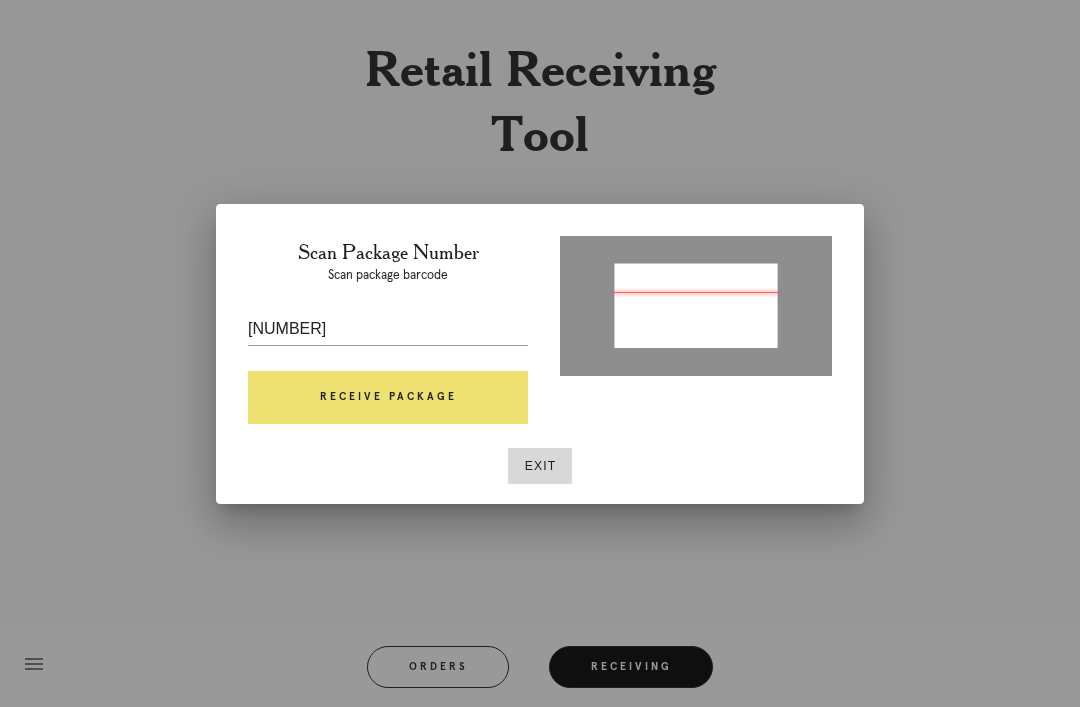 click on "Receive Package" at bounding box center [388, 398] 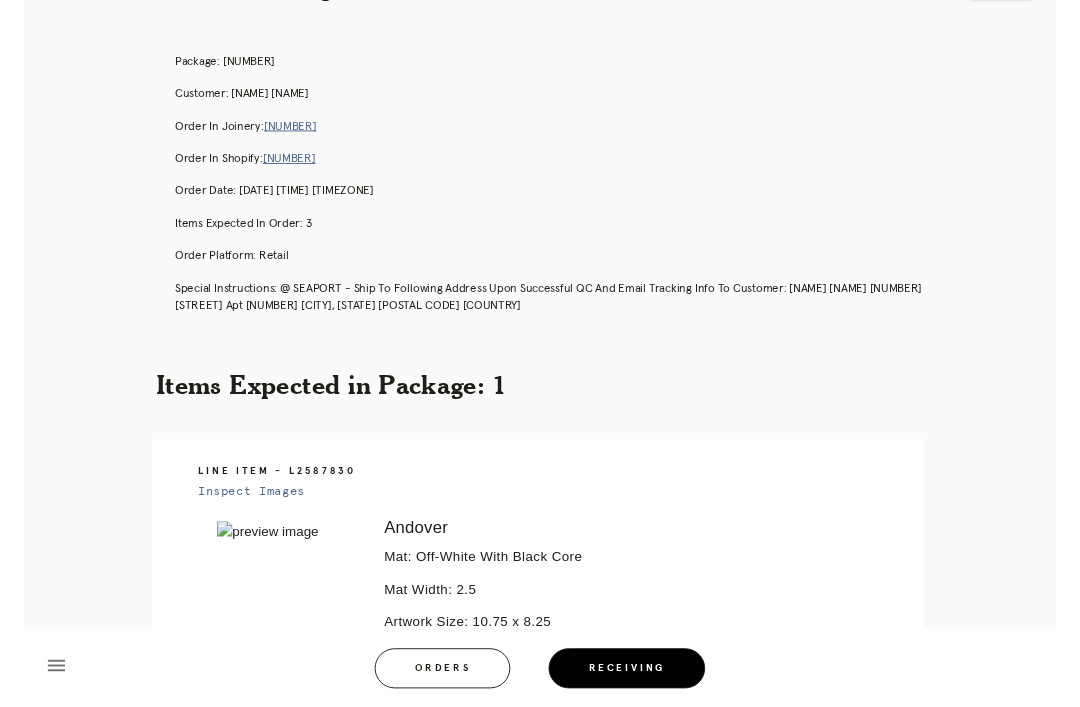 scroll, scrollTop: 0, scrollLeft: 0, axis: both 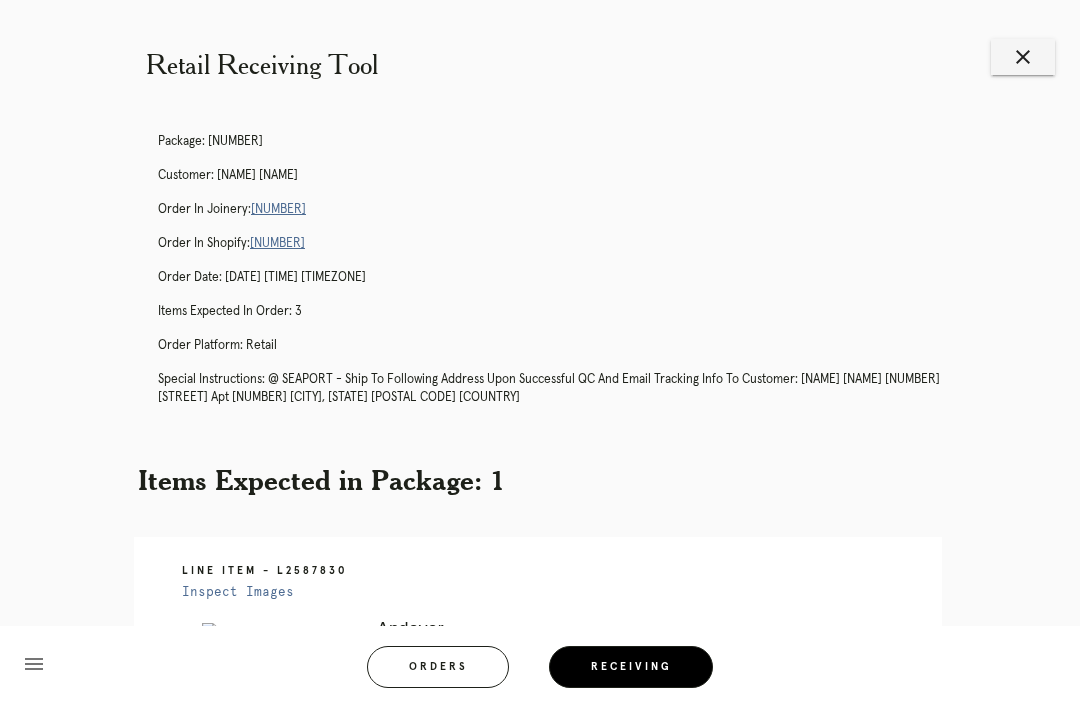 click on "R559733931" at bounding box center (278, 209) 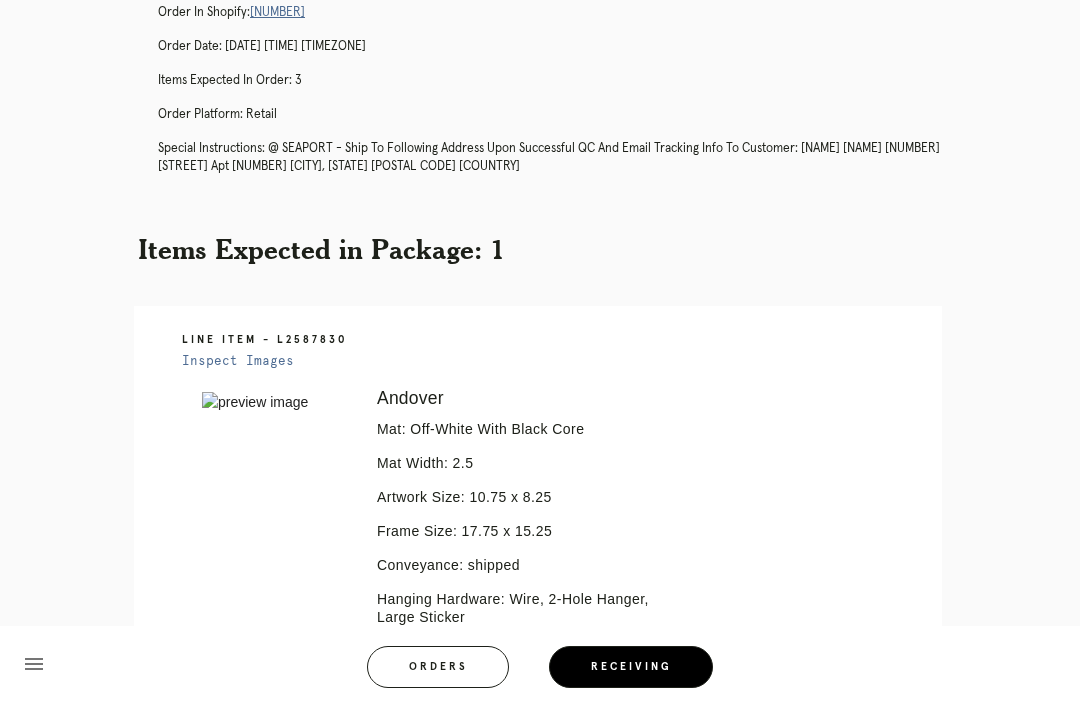 scroll, scrollTop: 0, scrollLeft: 0, axis: both 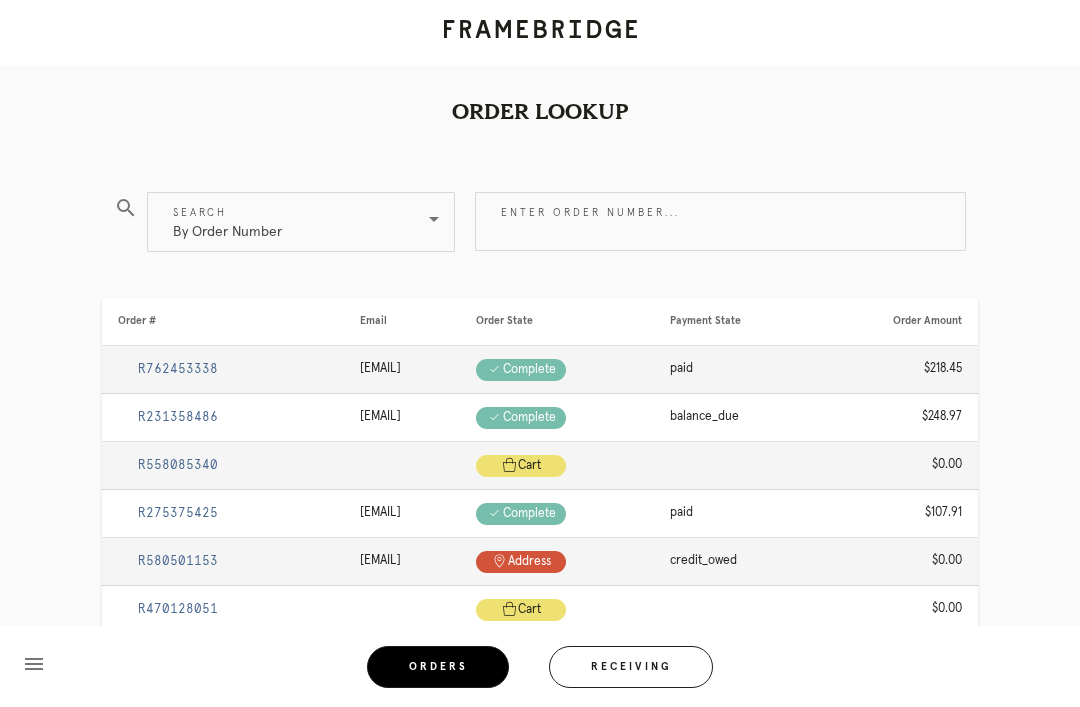 click on "Enter order number..." at bounding box center (720, 221) 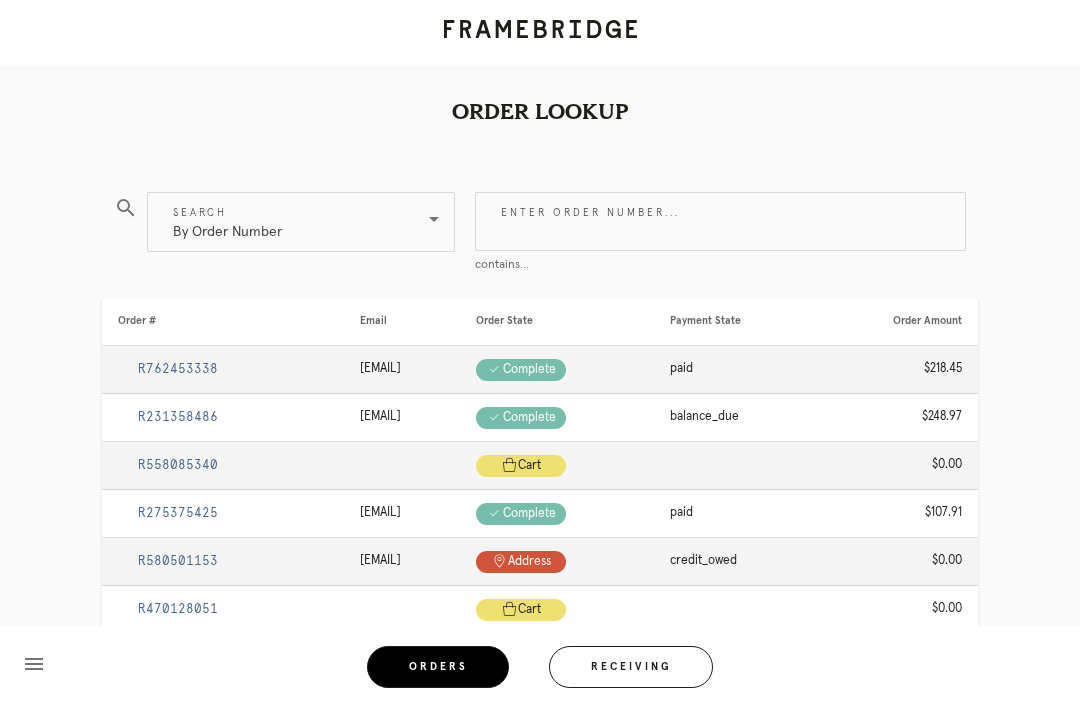 click on "By Order Number" at bounding box center (287, 222) 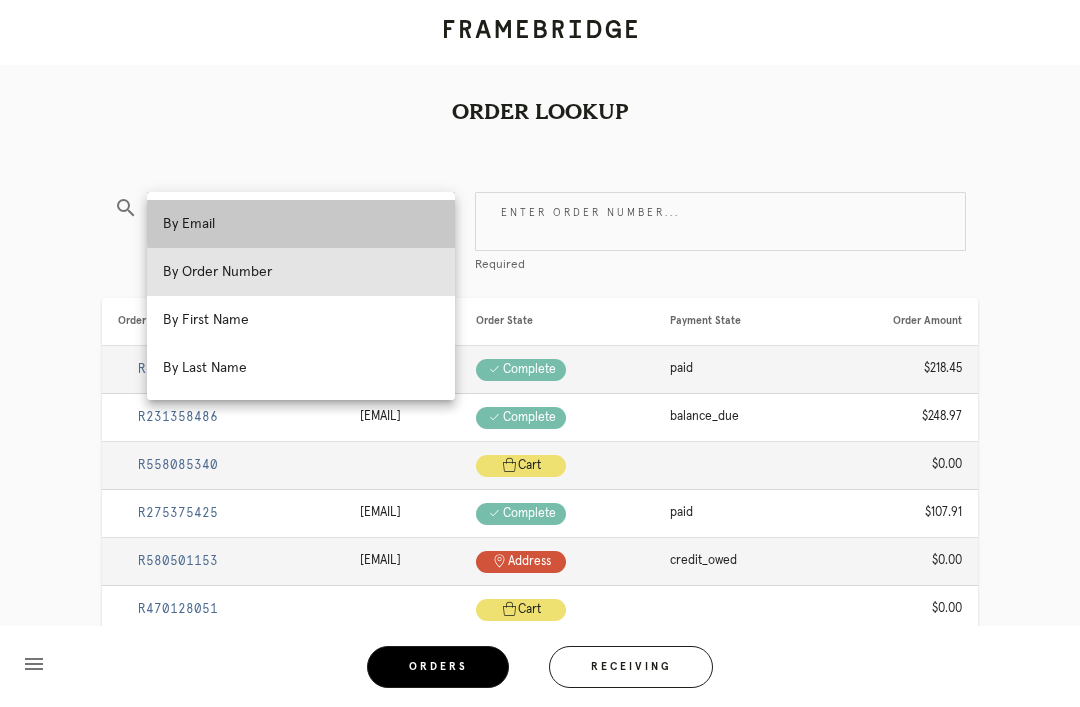 click on "By Email" at bounding box center (301, 224) 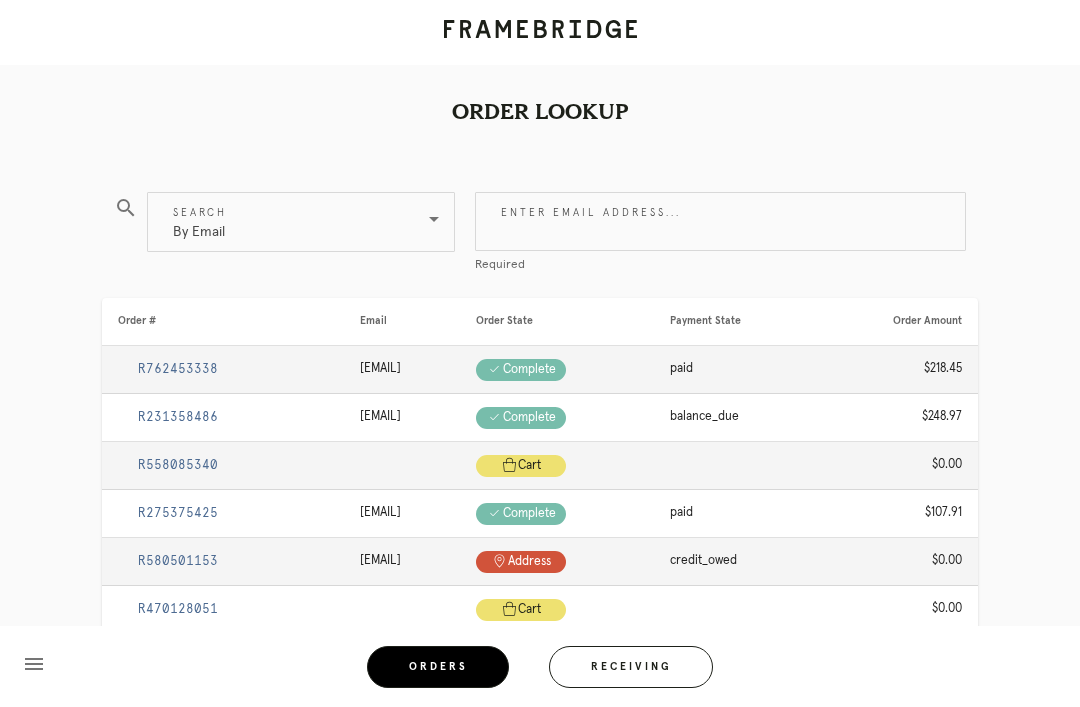 click on "Enter email address..." at bounding box center [720, 221] 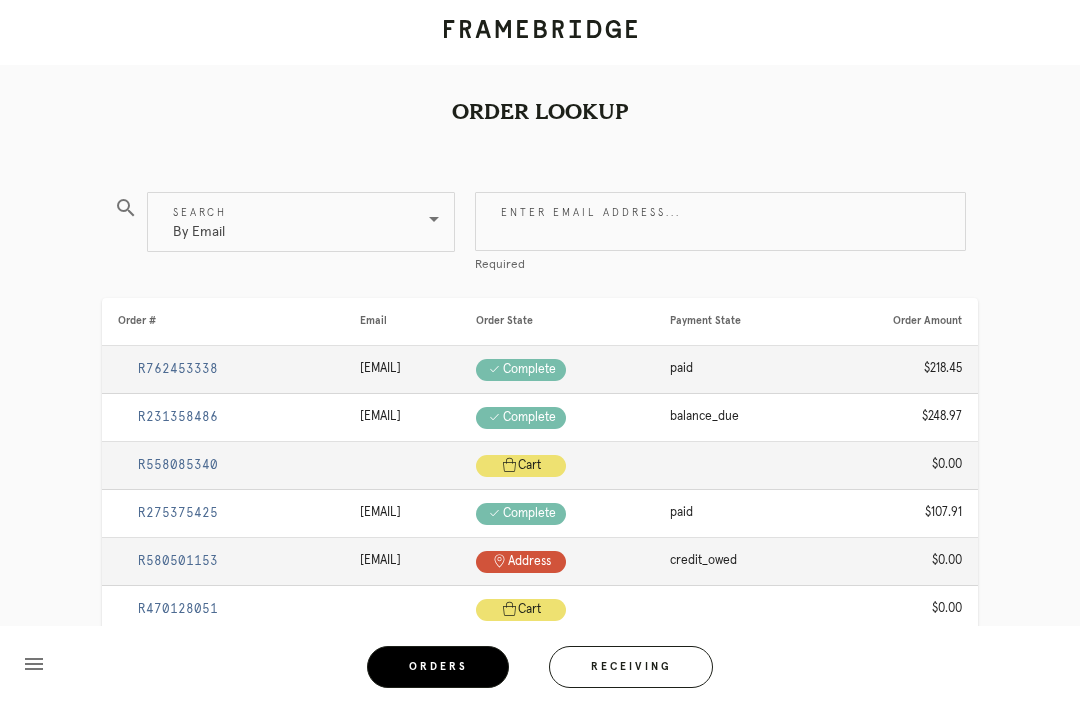 paste on "[EMAIL]" 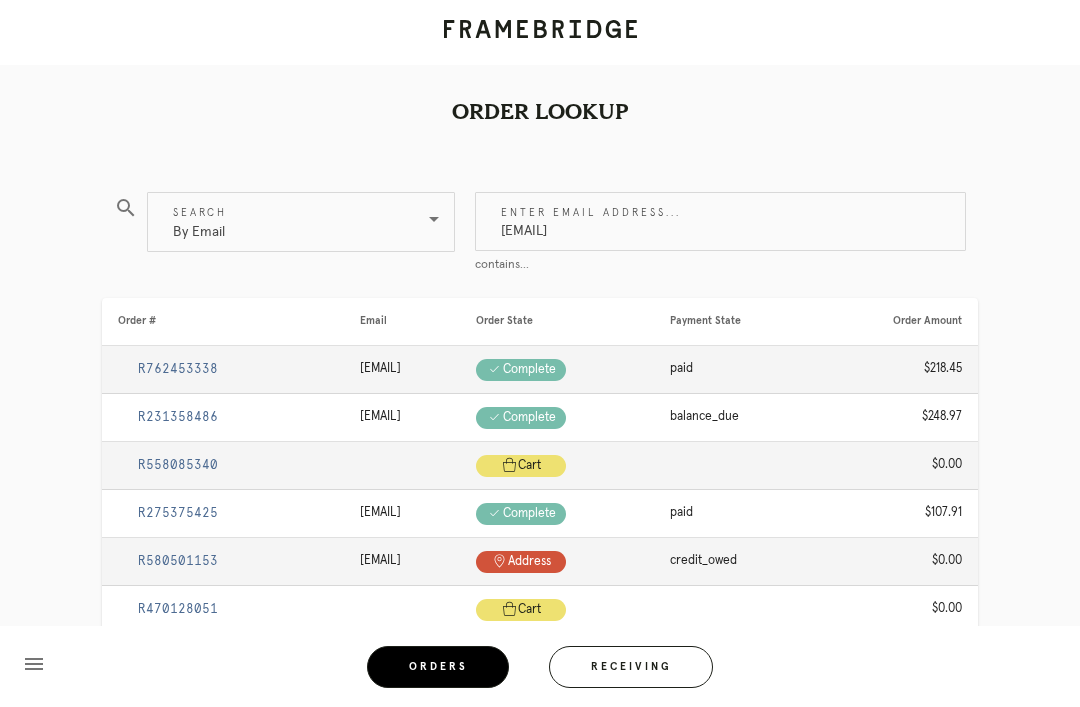 type on "[EMAIL]" 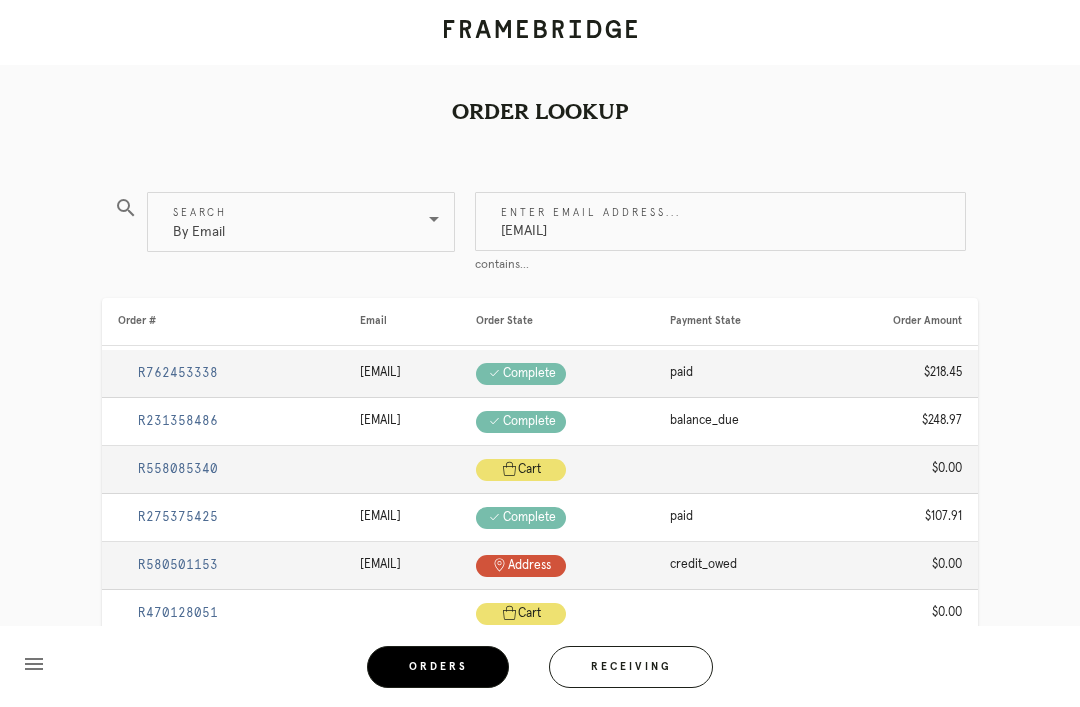click on "Order Lookup
search Search By Email   Enter email address... cesarfdominguez@gmail.com contains...   Order # Email Order State Payment State Order Amount
R762453338
ginahibshman@gmail.com
Check
.a {
fill: #1d2019;
}
complete
paid
$218.45
R231358486
bryant.elizabethc@gmail.com
Check
.a {
fill: #1d2019;
}
complete
balance_due
$248.97
R558085340
Cart
.a {
fill: #1d2019;
}
cart
$0.00
R275375425
brendangl@gmail.com
Check
.a {
fill: #1d2019;
}
complete
paid
$107.91
R580501153
btallen66@gmail.com
Pin
.a {
fill: #1d2019;
}
address
credit_owed" at bounding box center (540, 525) 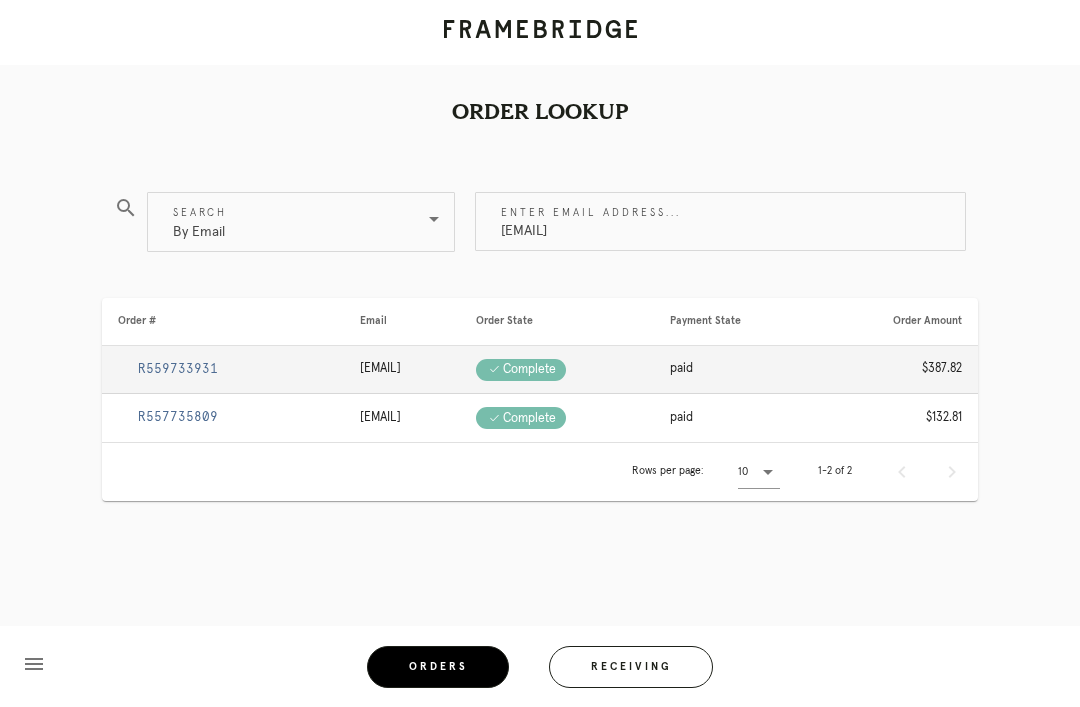 click on "R557735809" at bounding box center [178, 417] 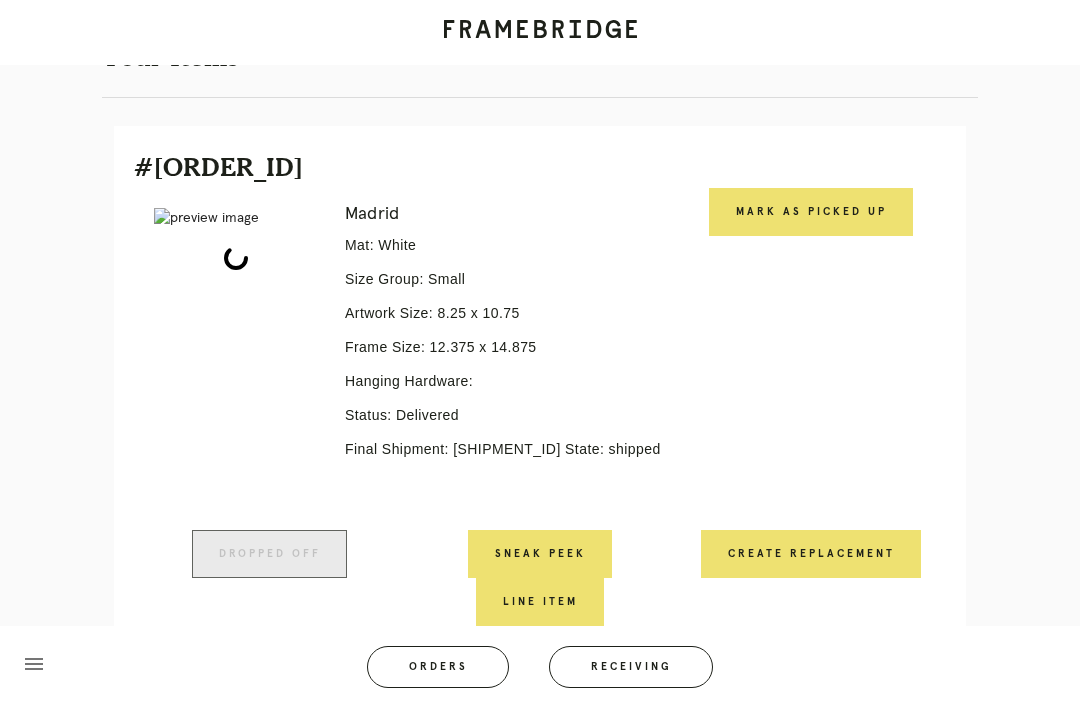 scroll, scrollTop: 428, scrollLeft: 0, axis: vertical 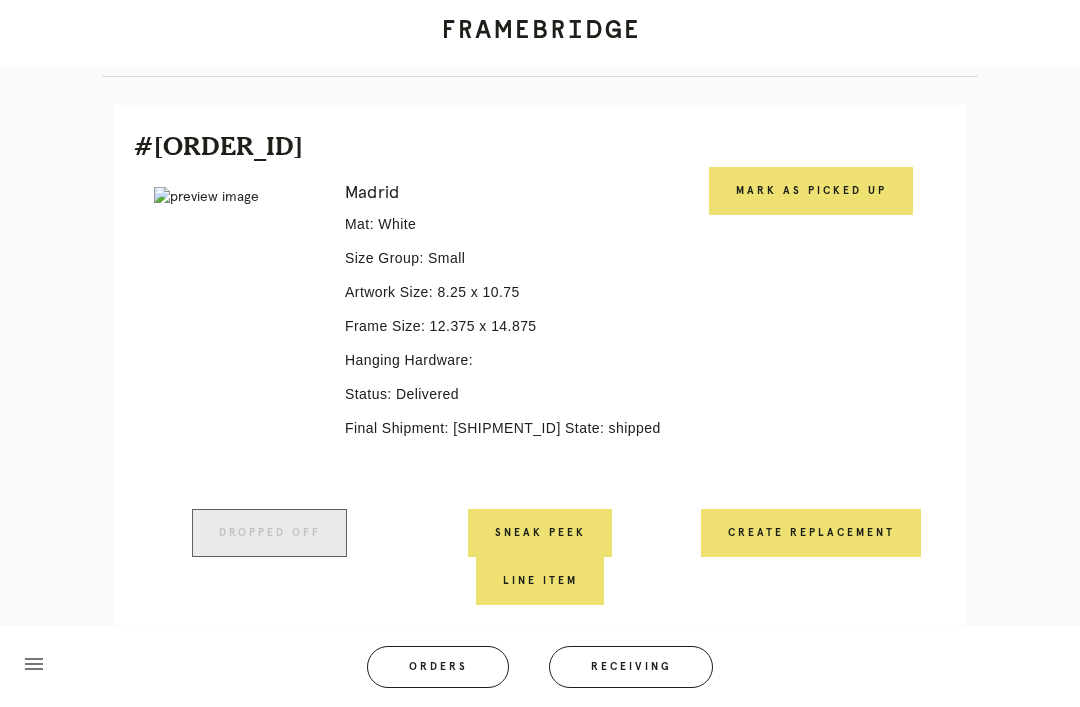 click on "Mark as Picked Up" at bounding box center [811, 191] 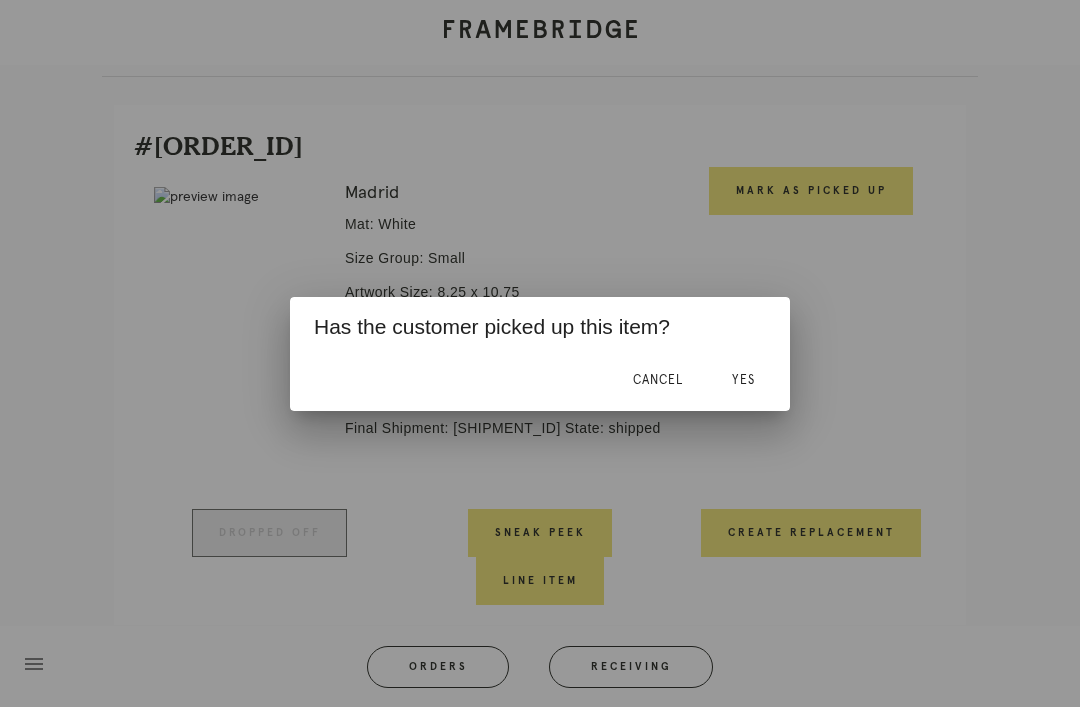 click on "Yes" at bounding box center (743, 380) 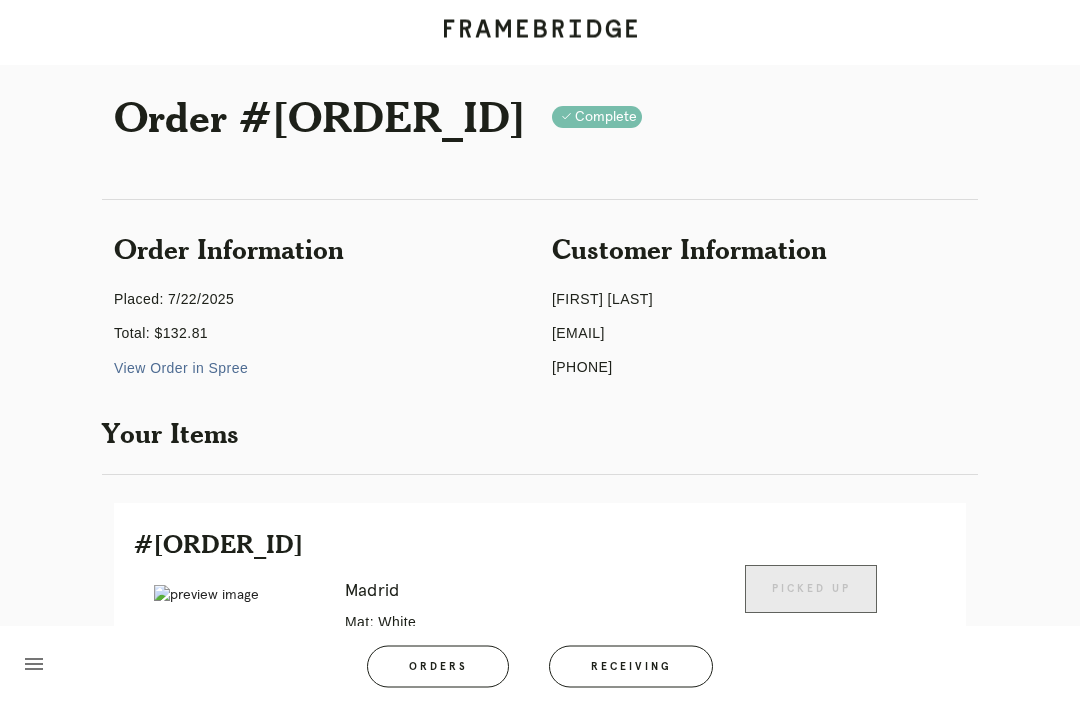 scroll, scrollTop: 0, scrollLeft: 0, axis: both 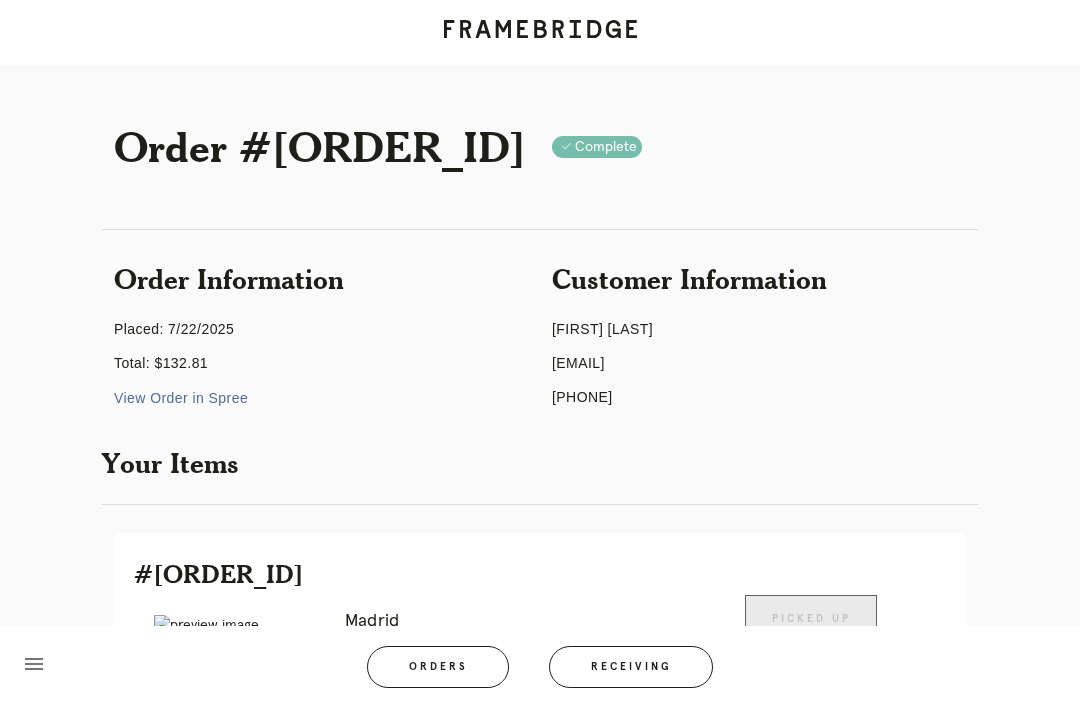click on "Order #R557735809" at bounding box center [321, 146] 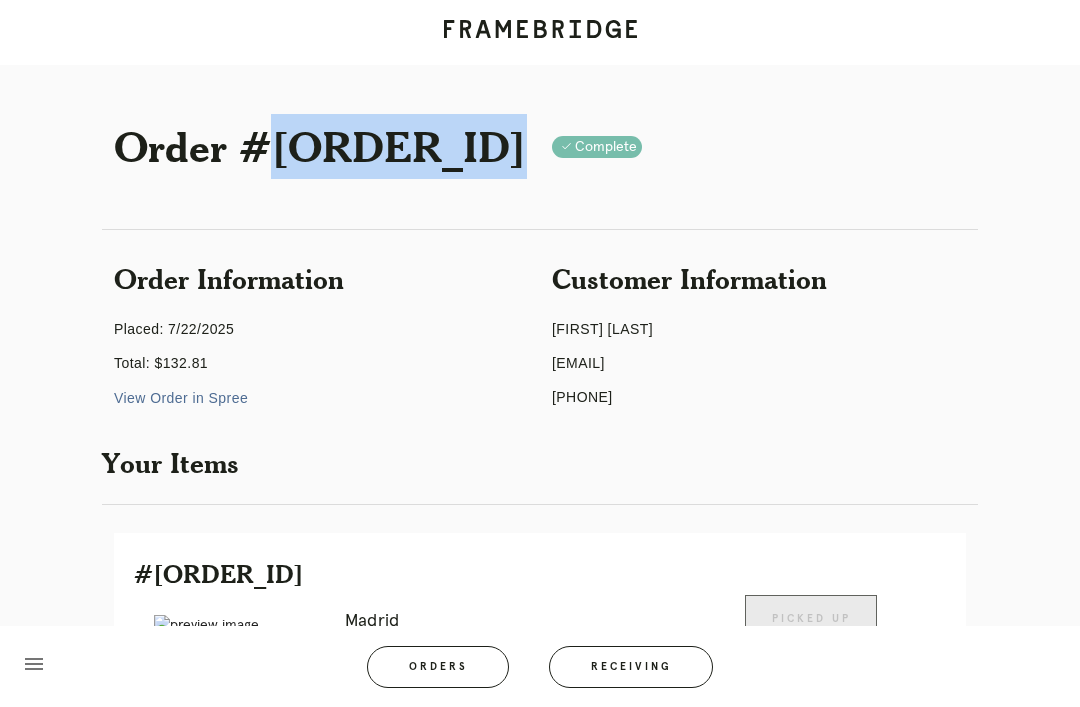 copy on "R557735809" 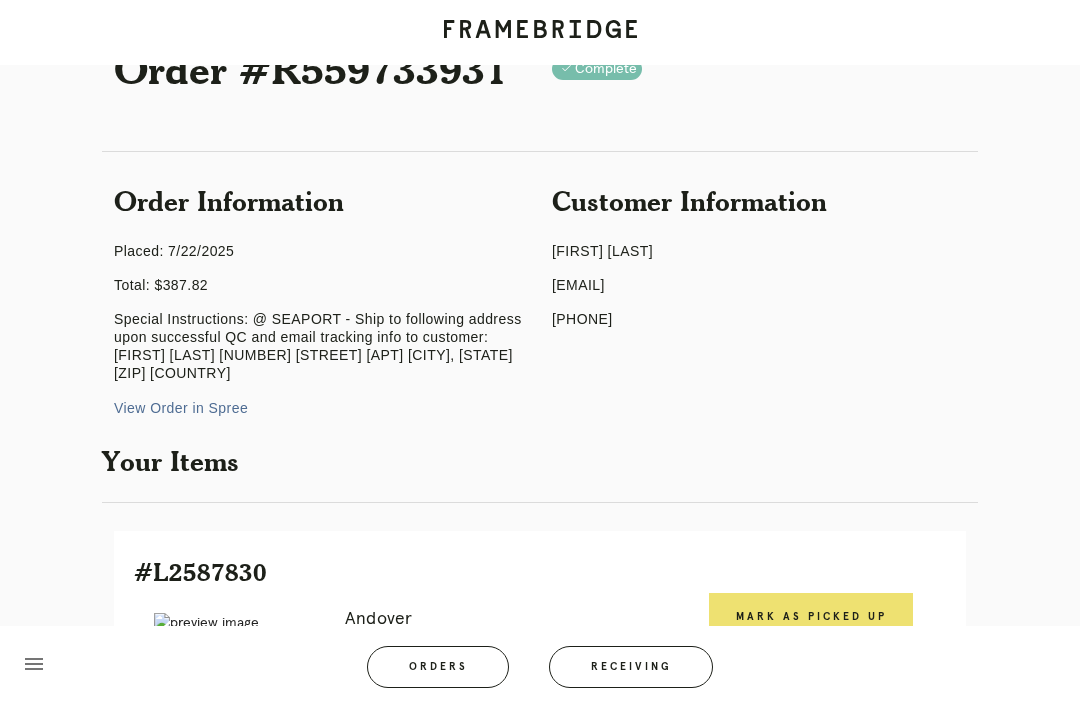 scroll, scrollTop: 44, scrollLeft: 0, axis: vertical 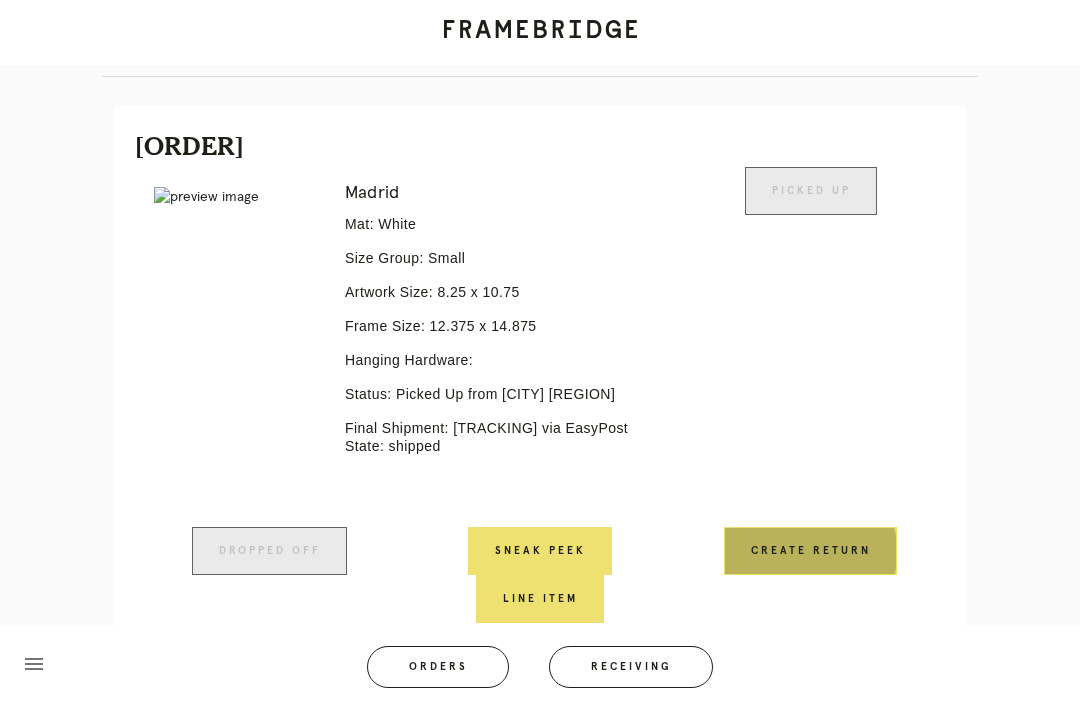 click on "Create Return" at bounding box center (810, 551) 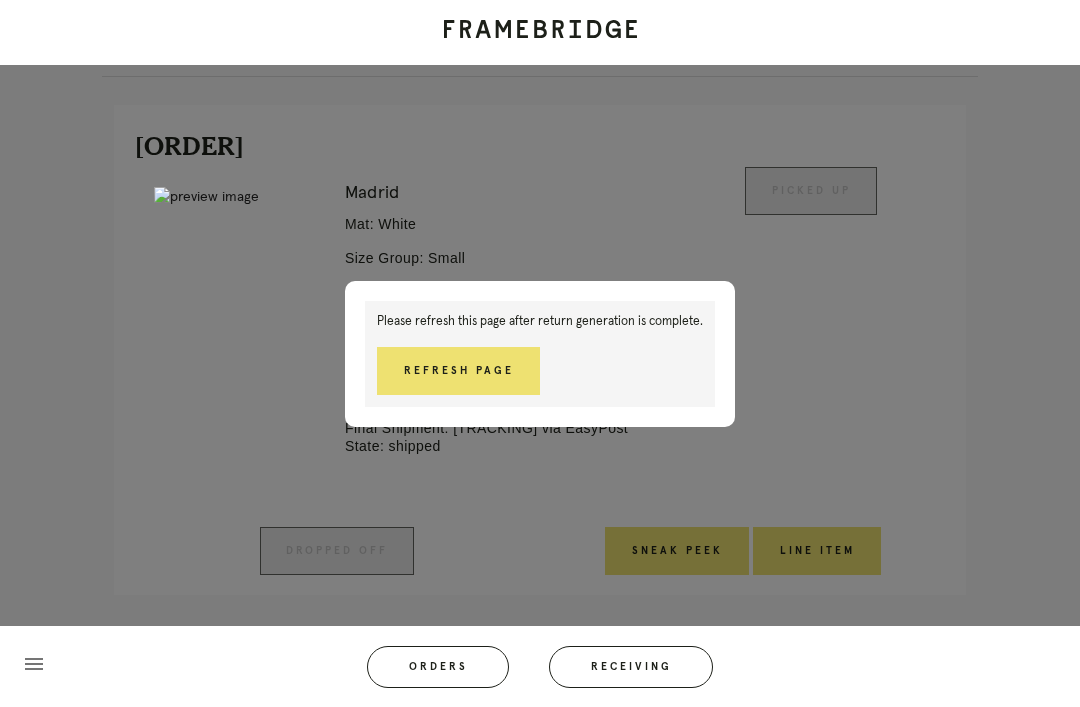 scroll, scrollTop: 442, scrollLeft: 0, axis: vertical 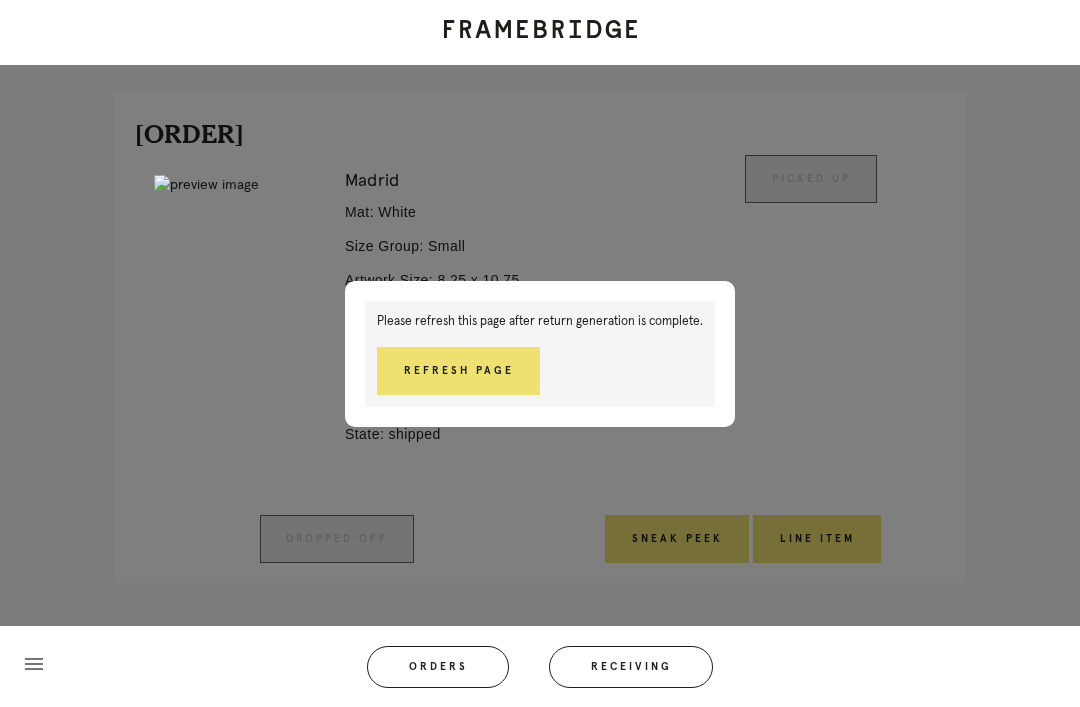 click on "Refresh Page" at bounding box center (458, 371) 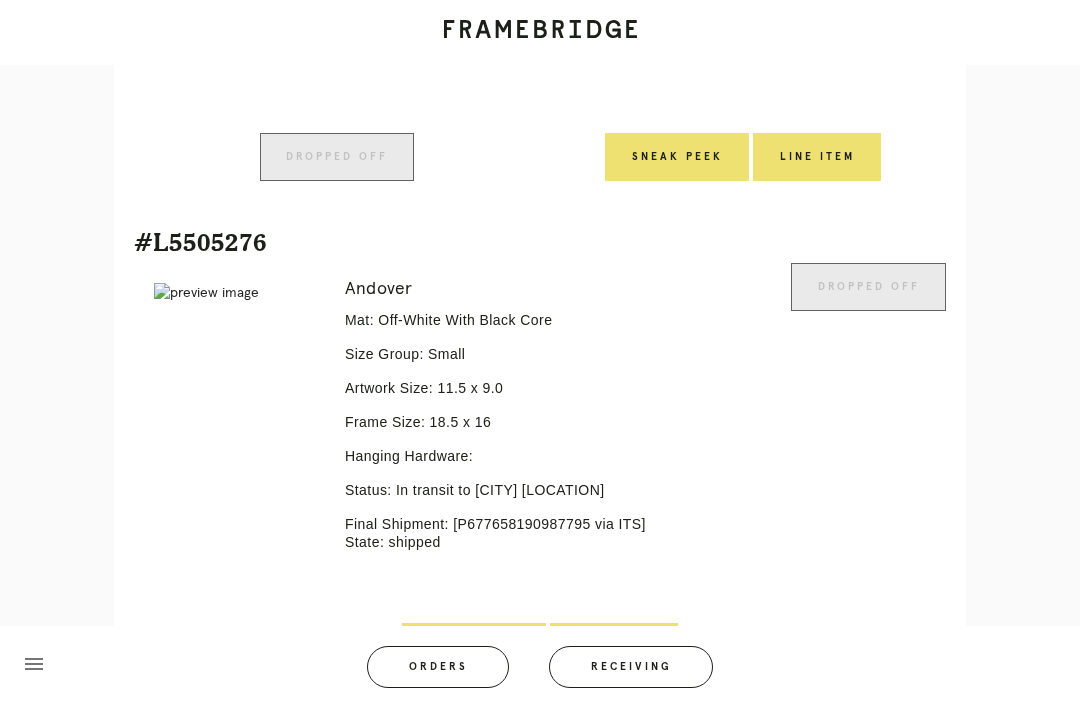 scroll, scrollTop: 961, scrollLeft: 0, axis: vertical 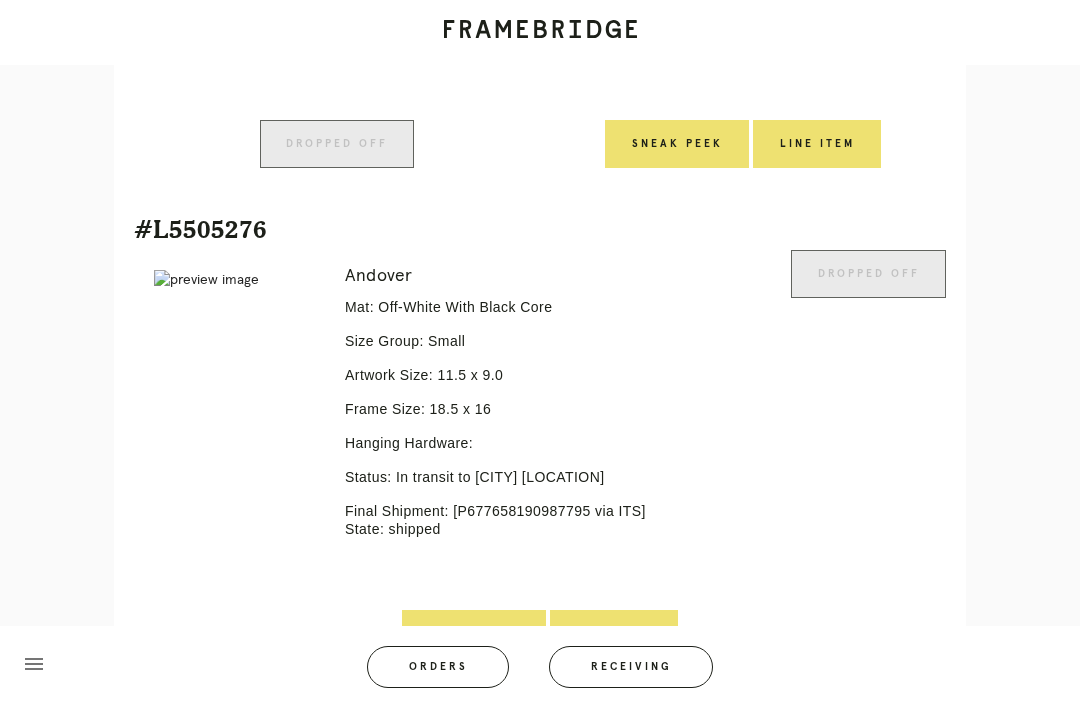 click on "Final Shipment:
[P677658190987795 via ITS] State: shipped" at bounding box center [506, 520] 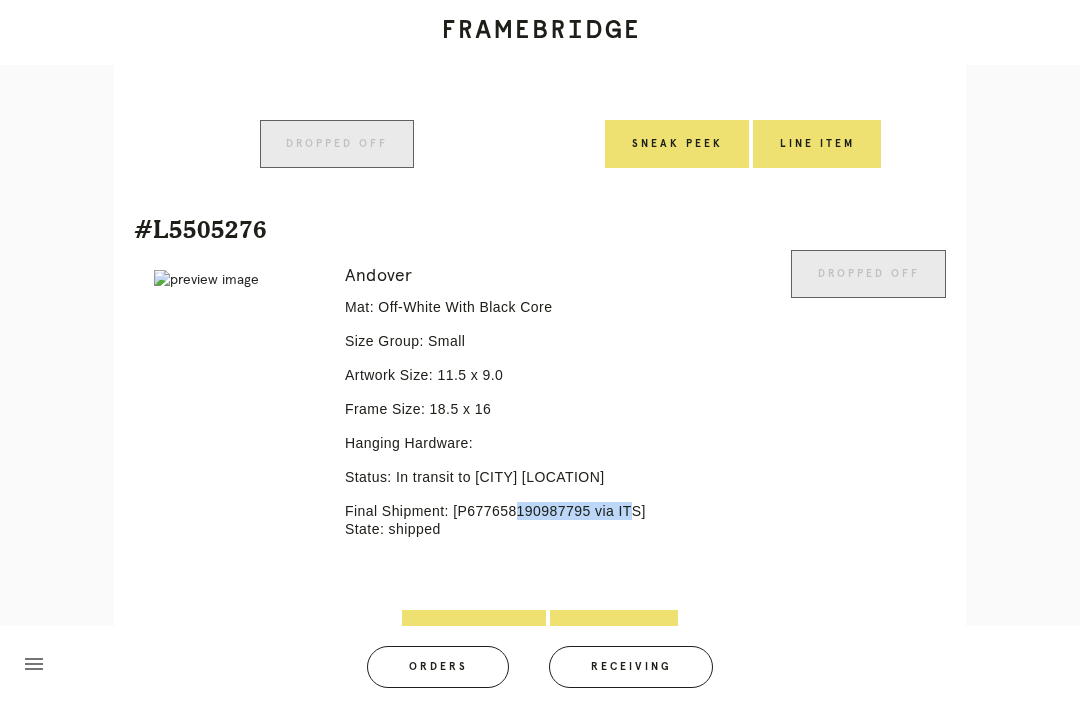 copy on "P677658190987795" 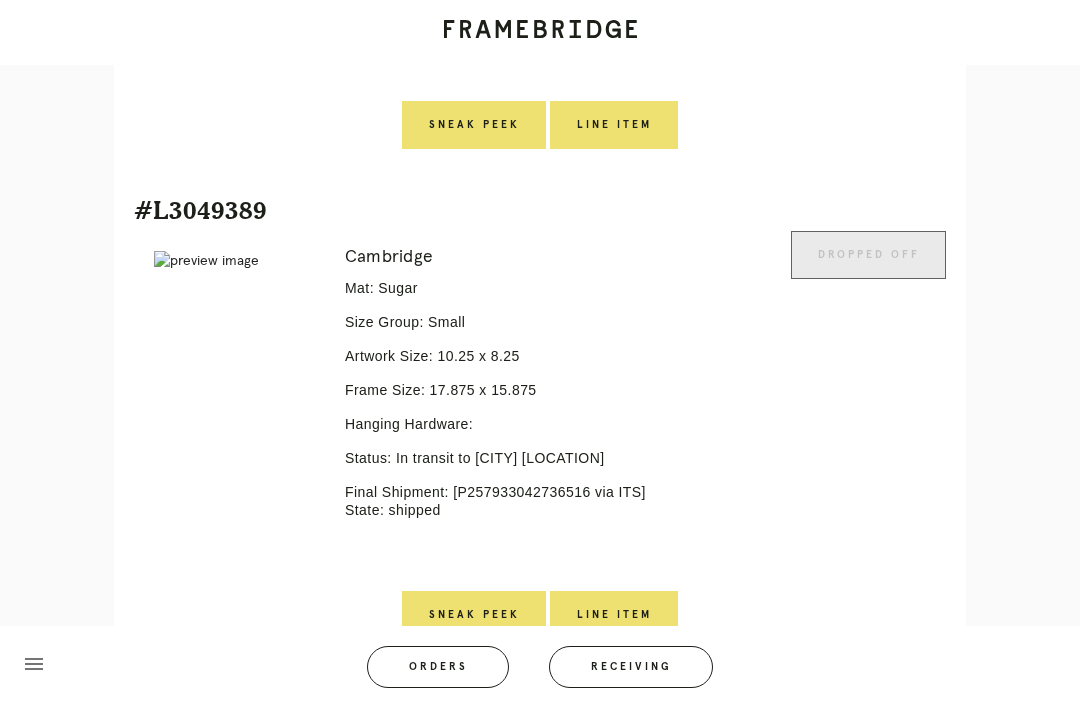 scroll, scrollTop: 1505, scrollLeft: 0, axis: vertical 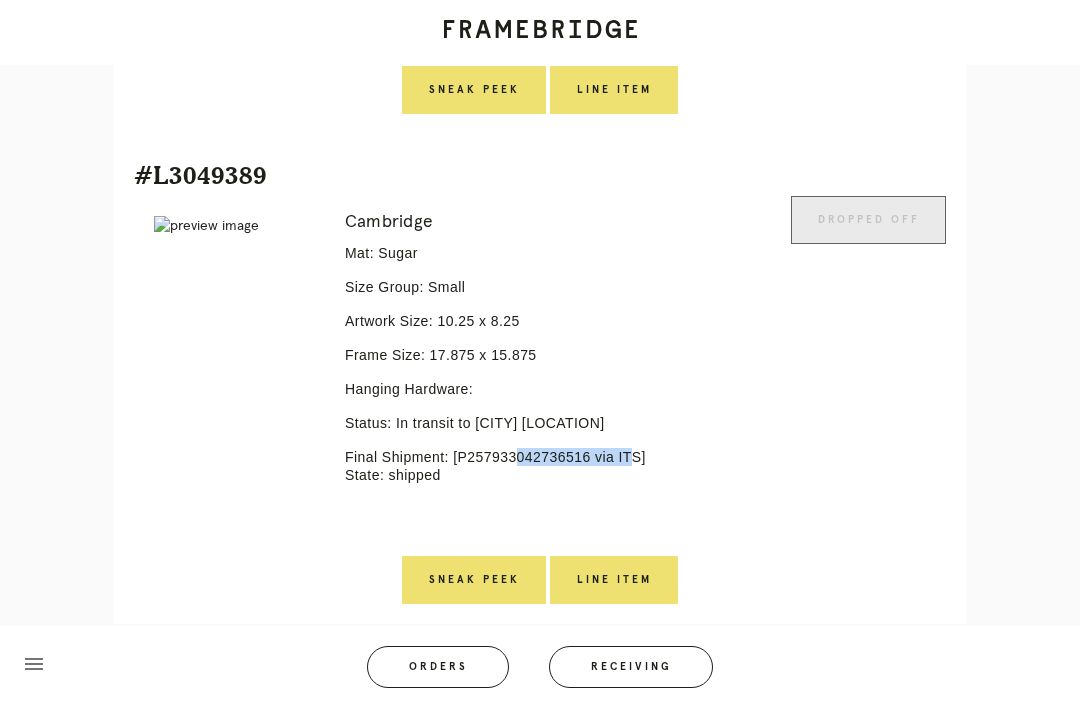 click on "Error retreiving frame spec #9763484" at bounding box center [235, 376] 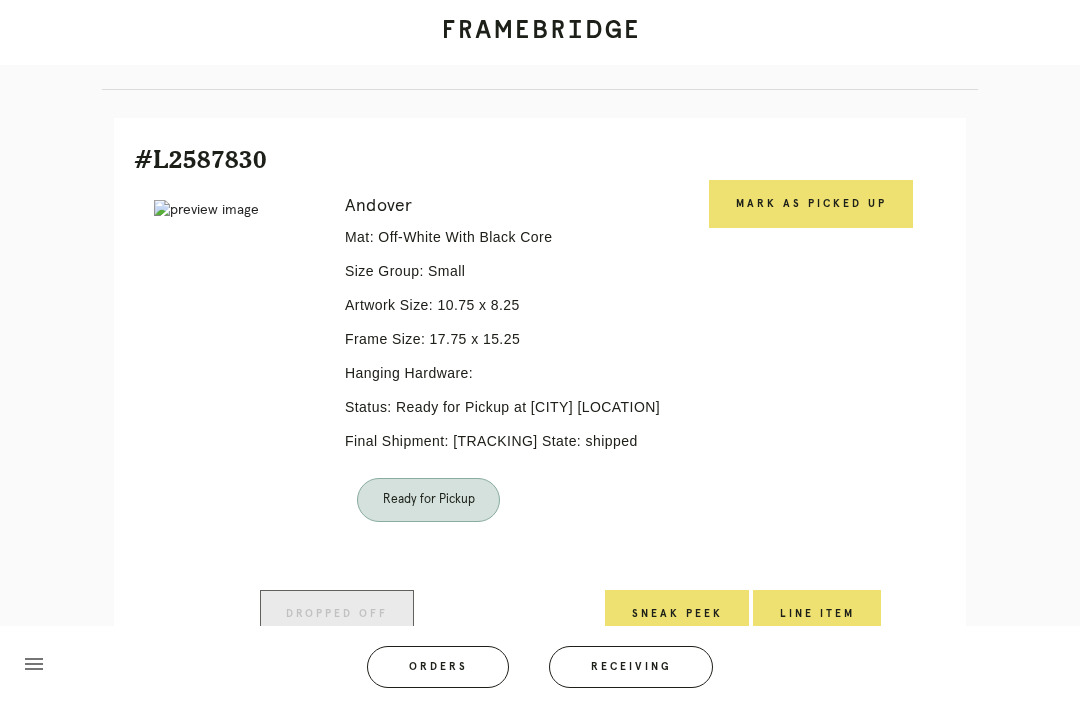 scroll, scrollTop: 458, scrollLeft: 0, axis: vertical 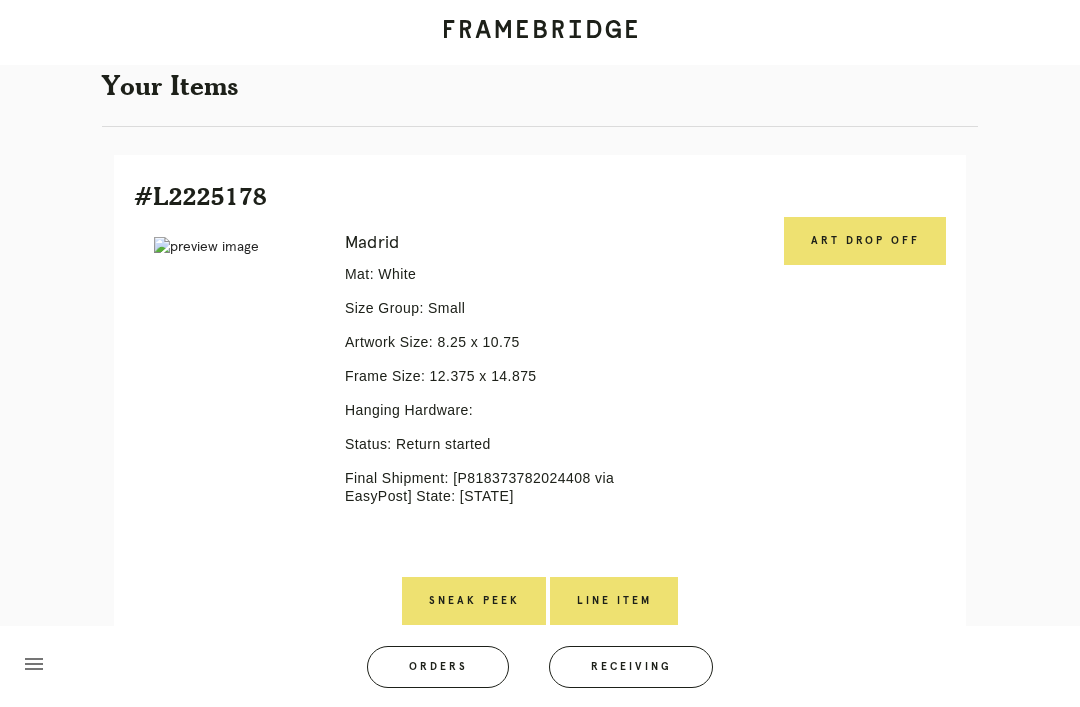 click on "Art drop off" at bounding box center (865, 241) 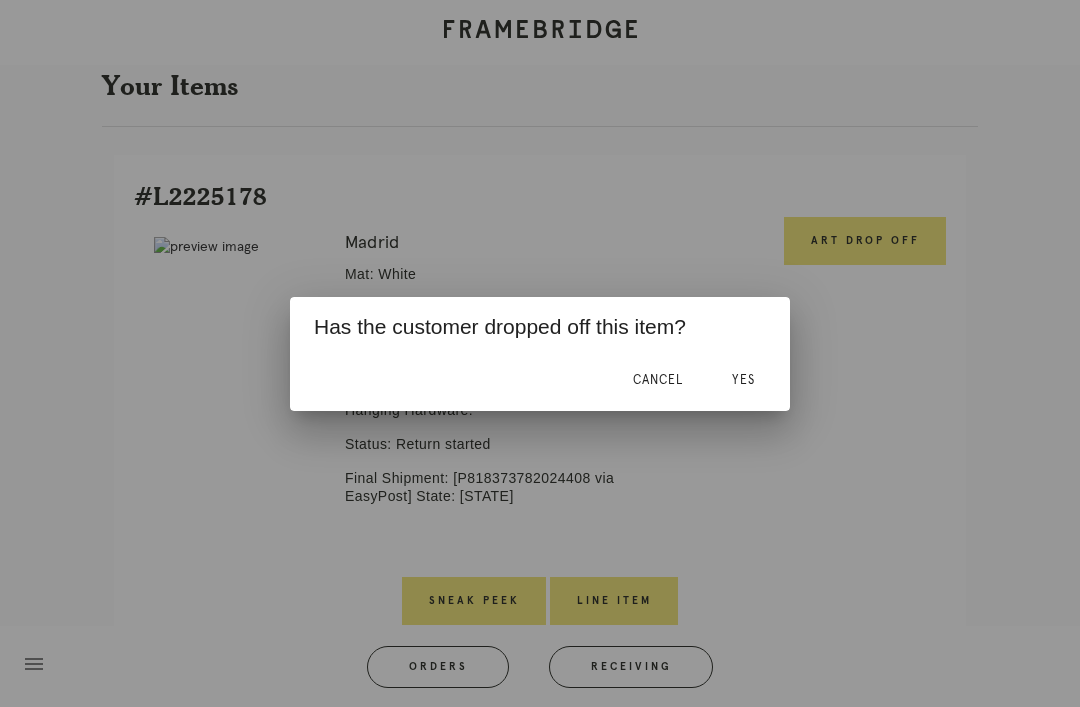 click on "Yes" at bounding box center (743, 380) 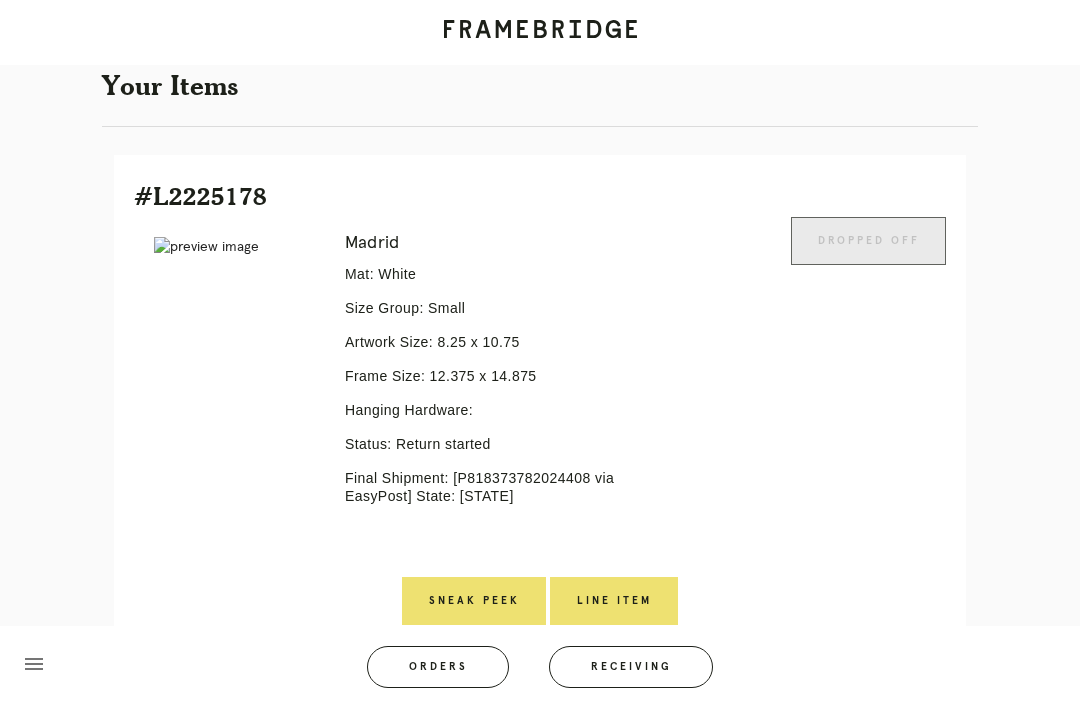click on "Line Item" at bounding box center [614, 601] 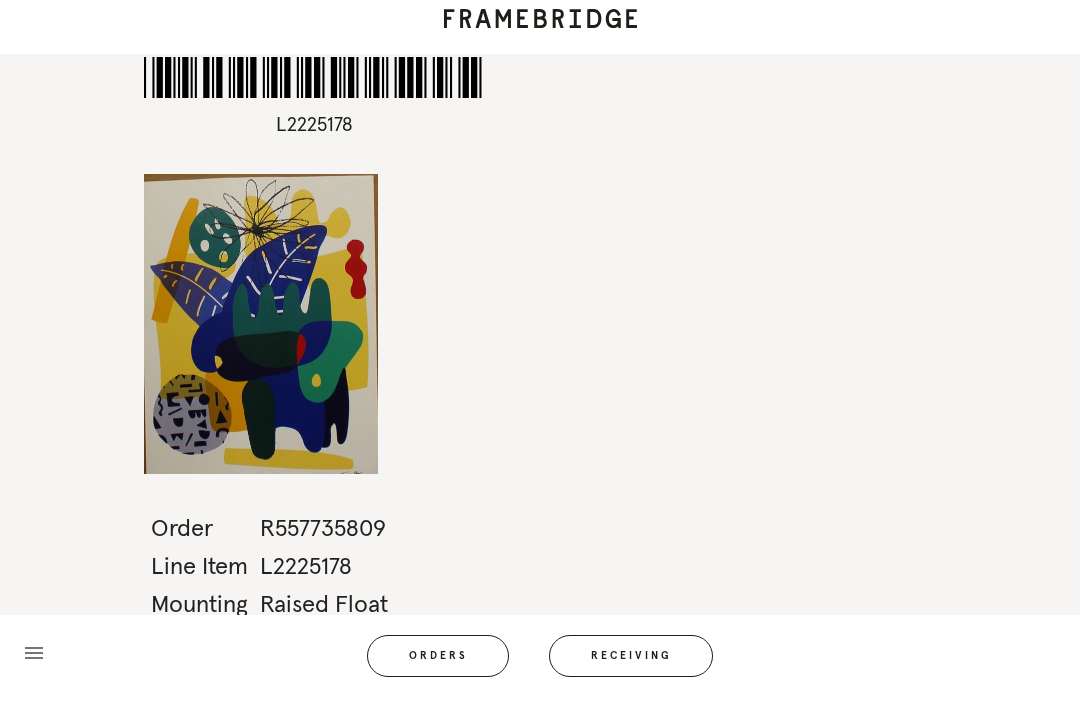 scroll, scrollTop: 0, scrollLeft: 0, axis: both 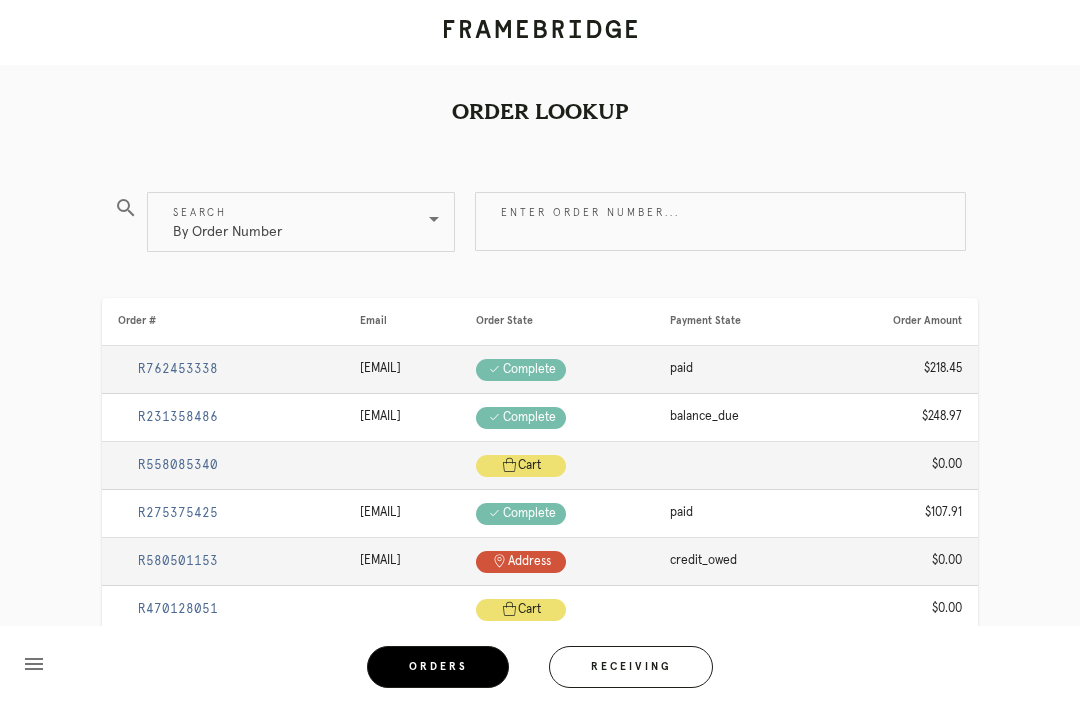 click on "Receiving" at bounding box center [631, 667] 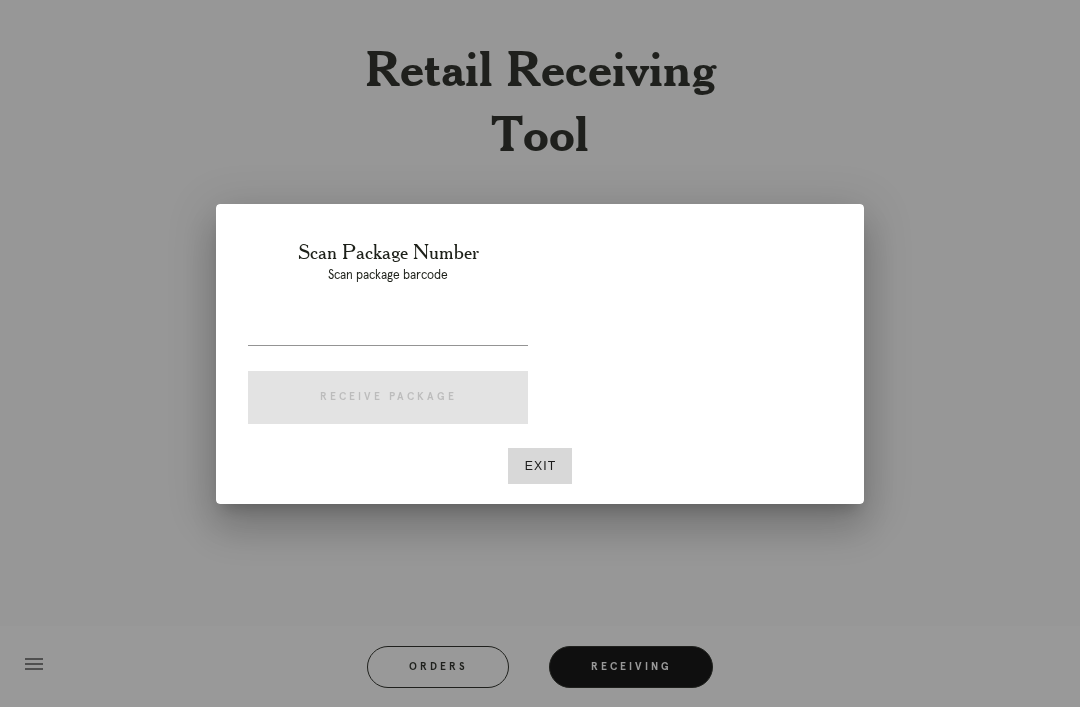 click at bounding box center [388, 329] 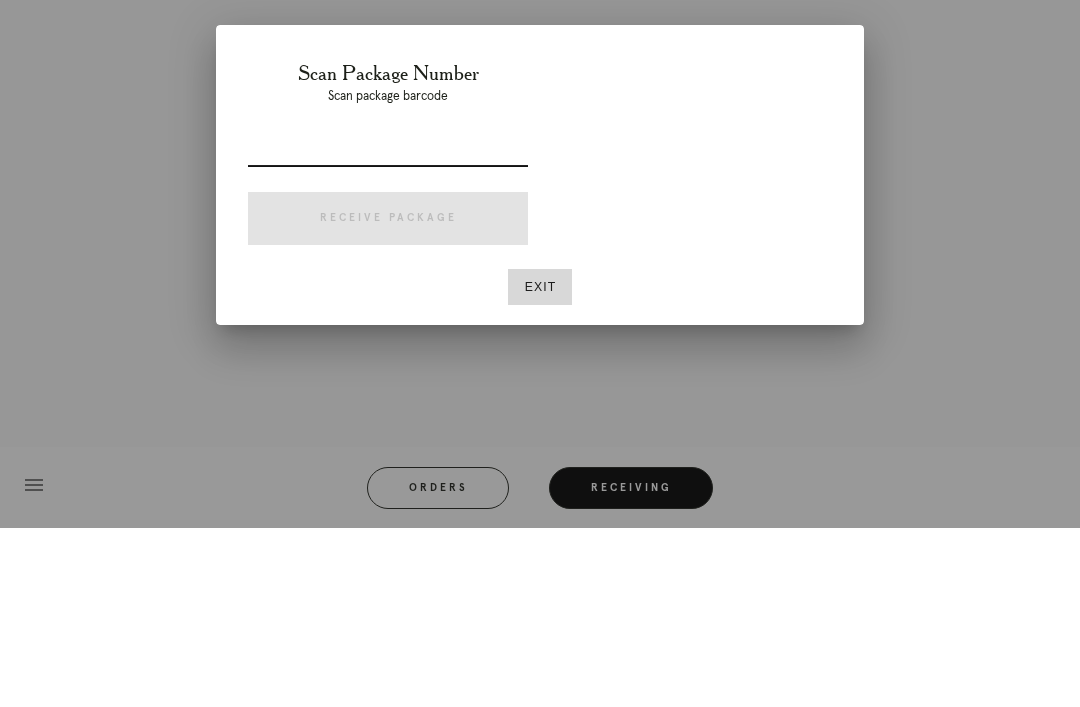 click at bounding box center (388, 329) 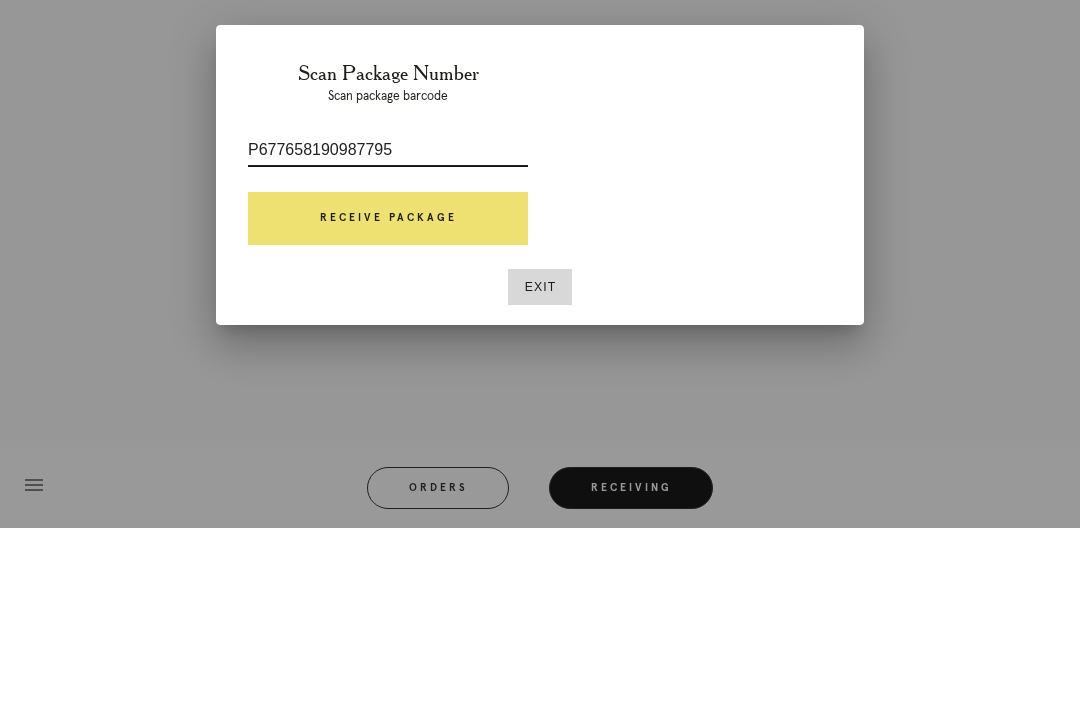 type on "P677658190987795" 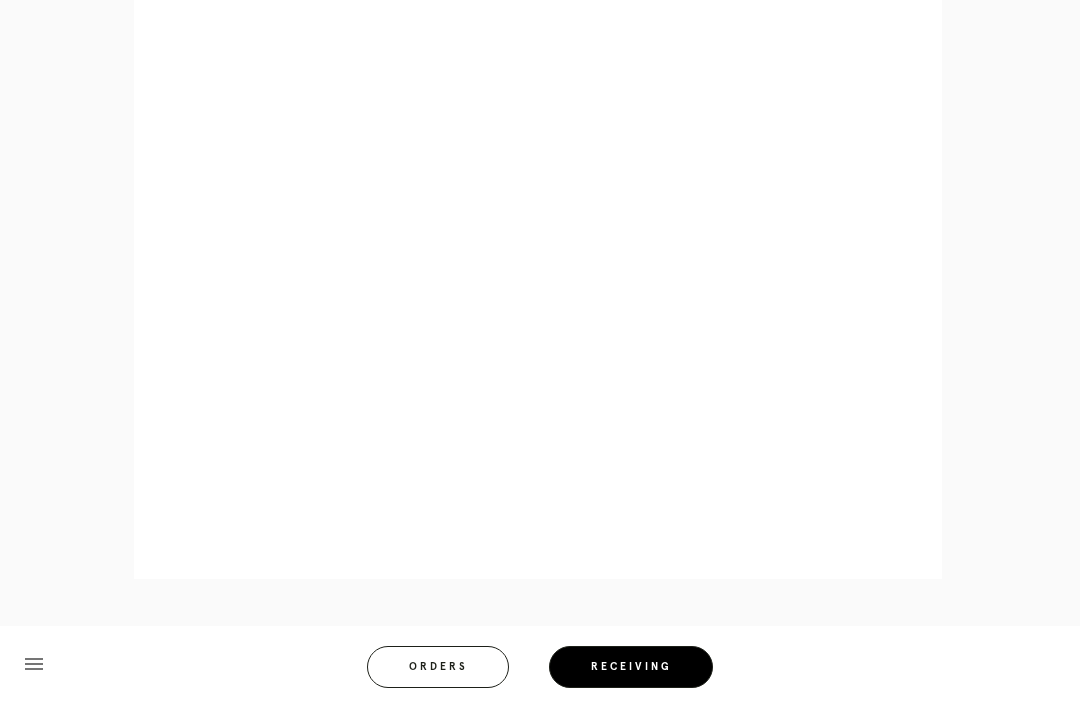 scroll, scrollTop: 1034, scrollLeft: 0, axis: vertical 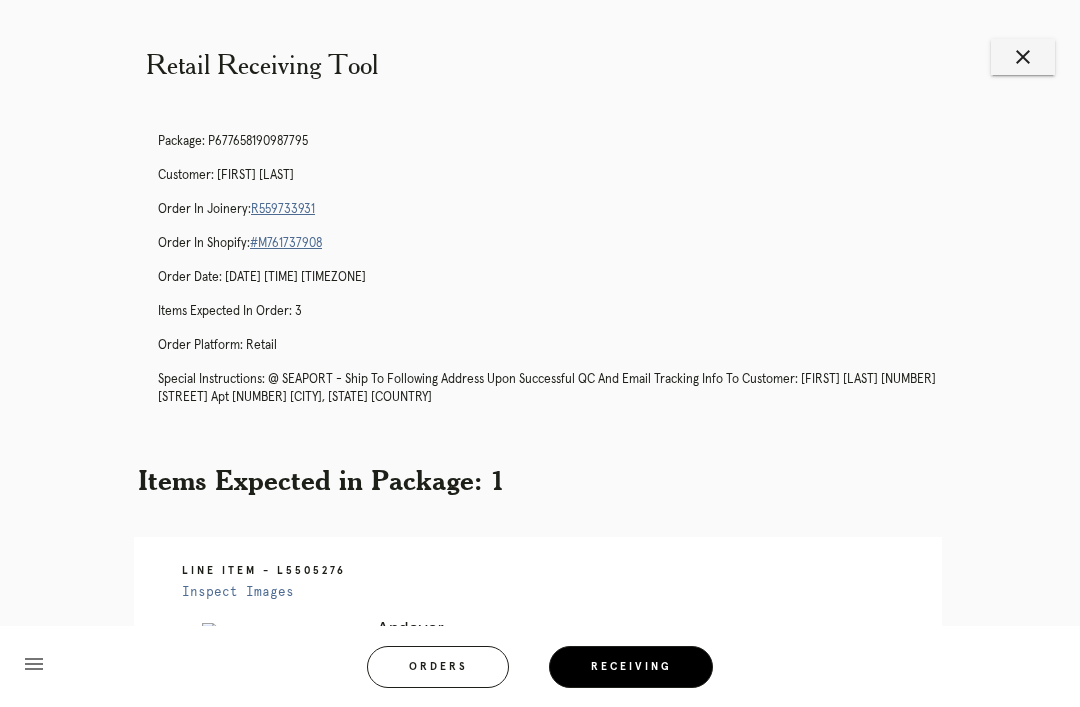 click on "close" at bounding box center [1023, 57] 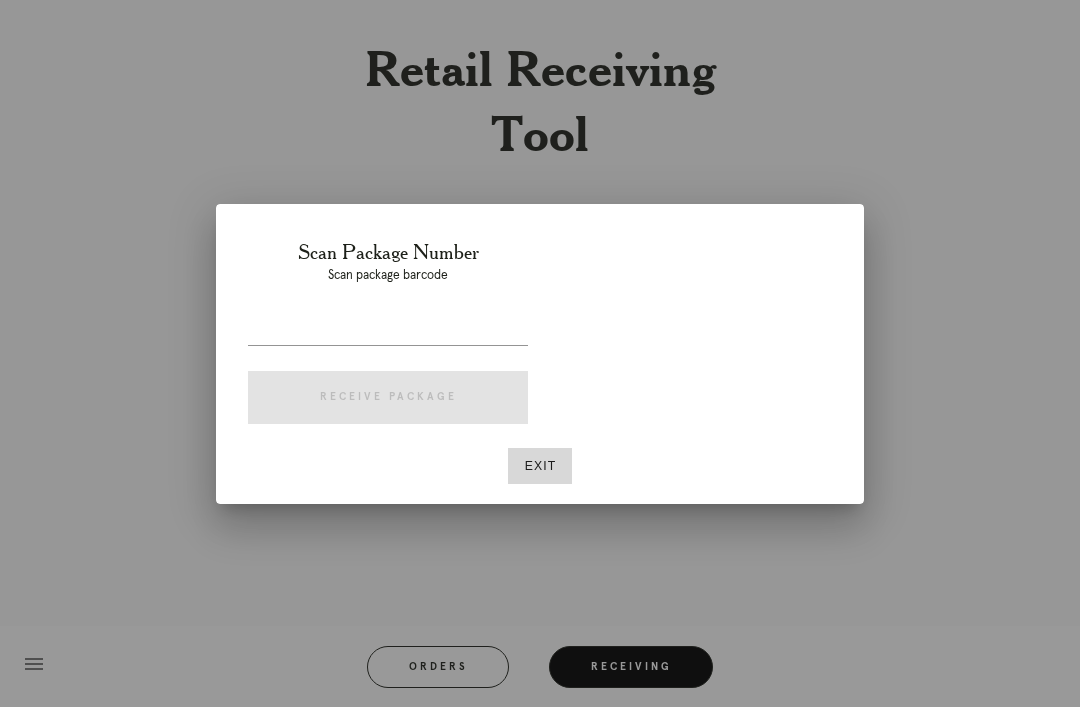 scroll, scrollTop: 0, scrollLeft: 0, axis: both 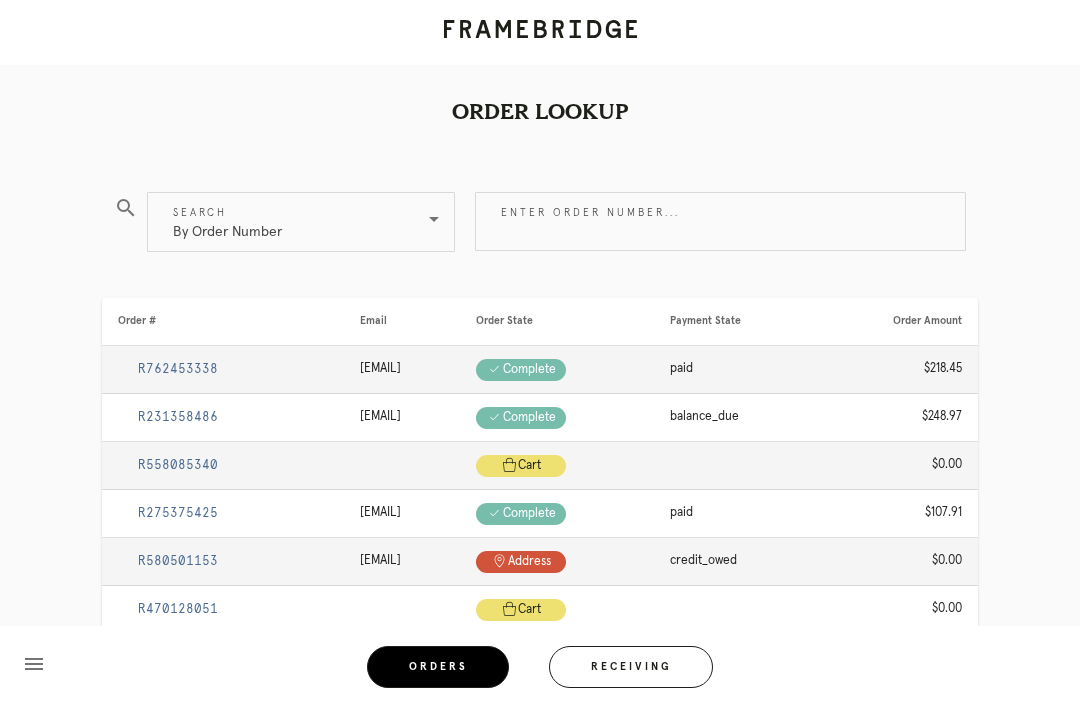 click on "Receiving" at bounding box center (631, 667) 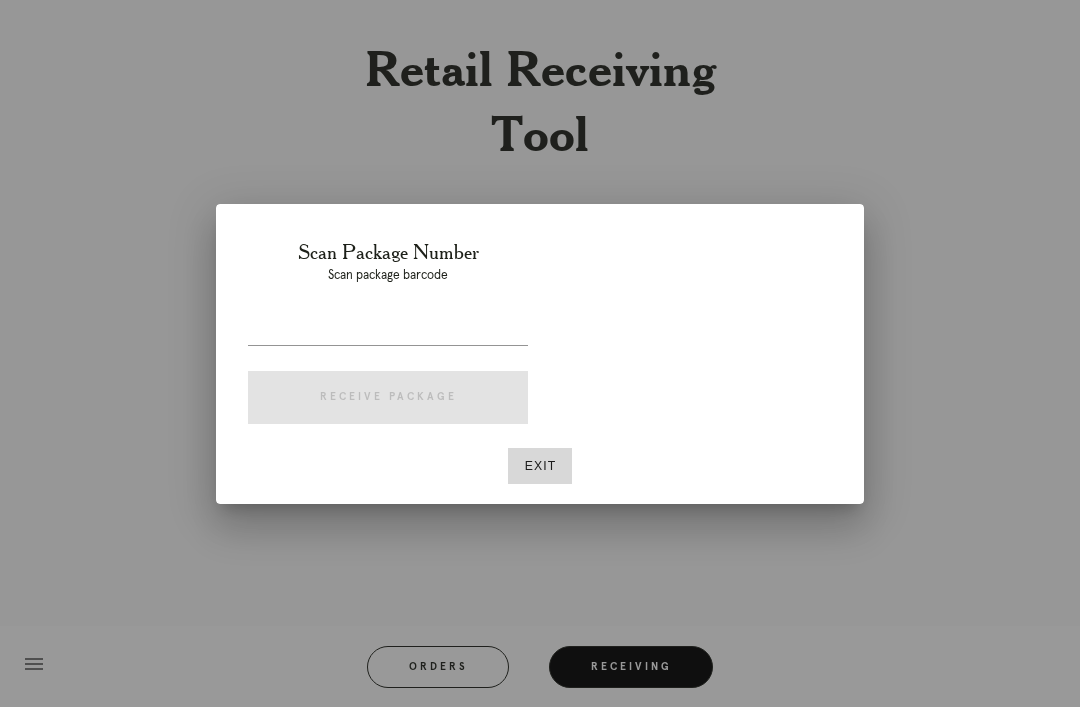 click at bounding box center [388, 329] 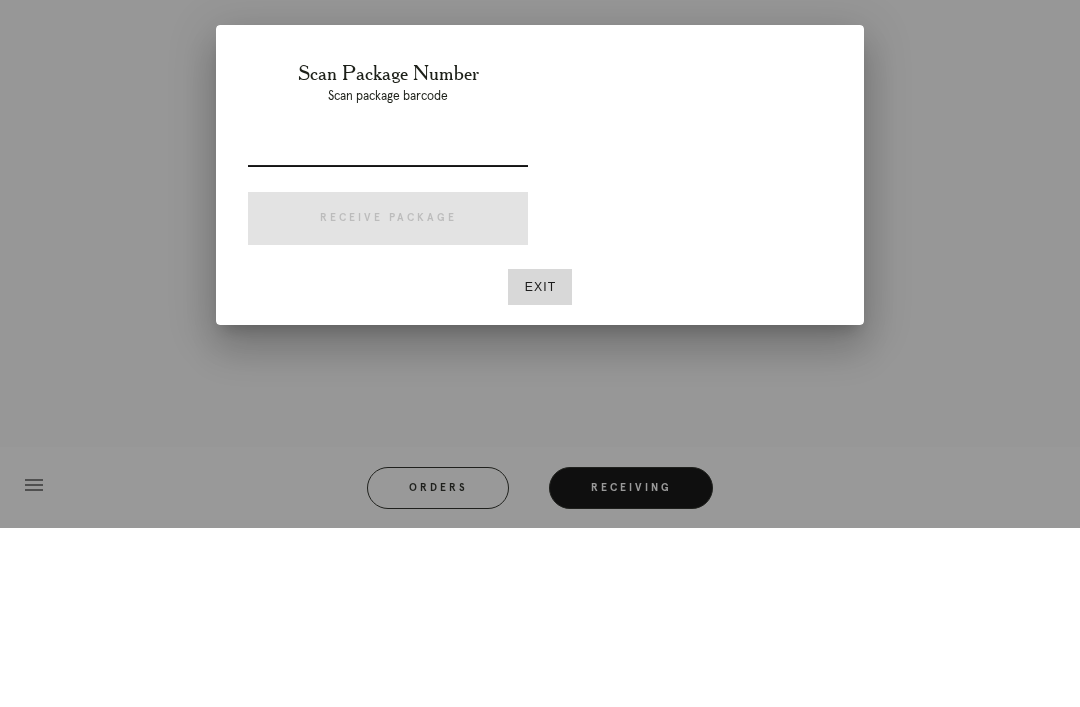 click at bounding box center (388, 329) 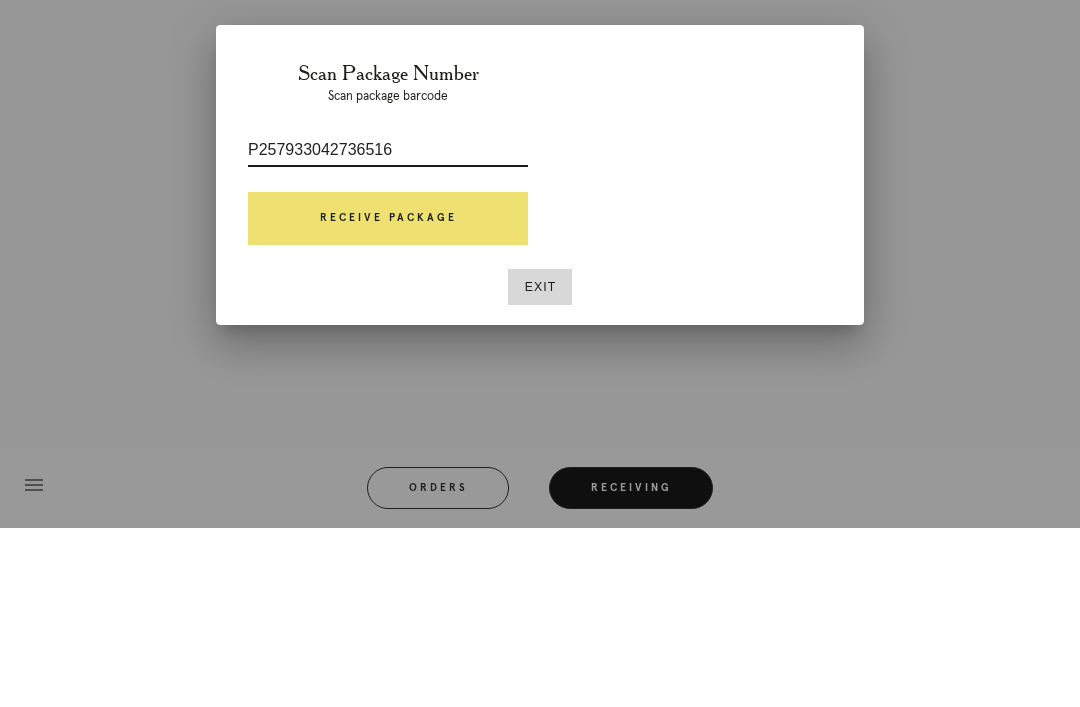type on "P257933042736516" 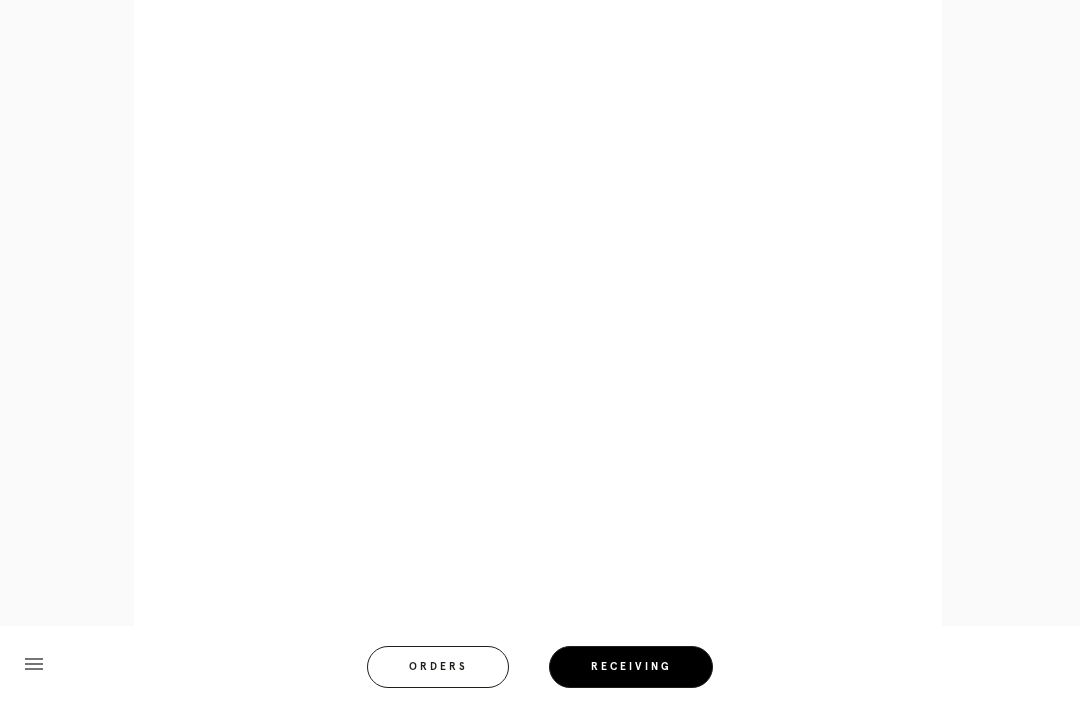 scroll, scrollTop: 1052, scrollLeft: 0, axis: vertical 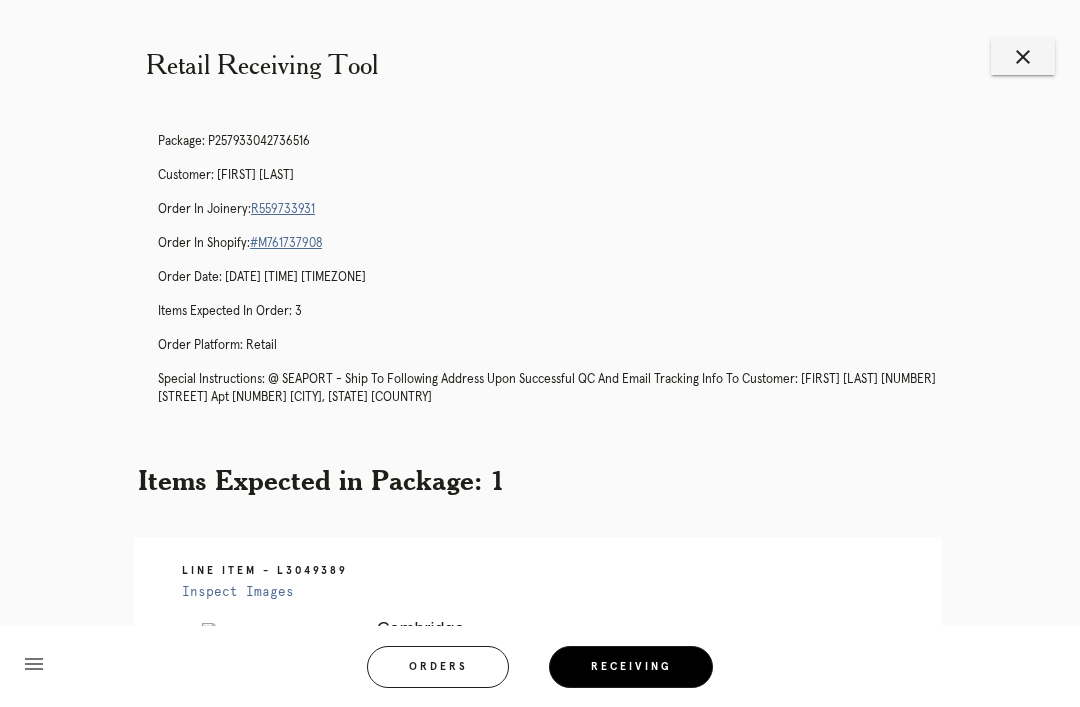 click on "R559733931" at bounding box center [283, 209] 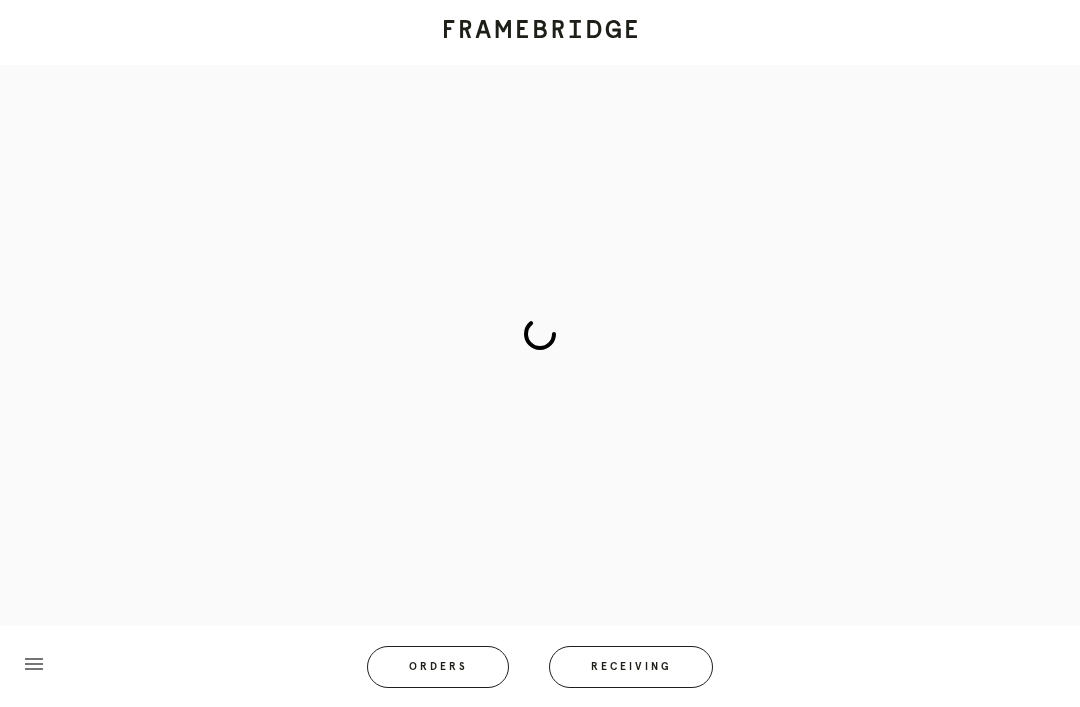 scroll, scrollTop: 0, scrollLeft: 0, axis: both 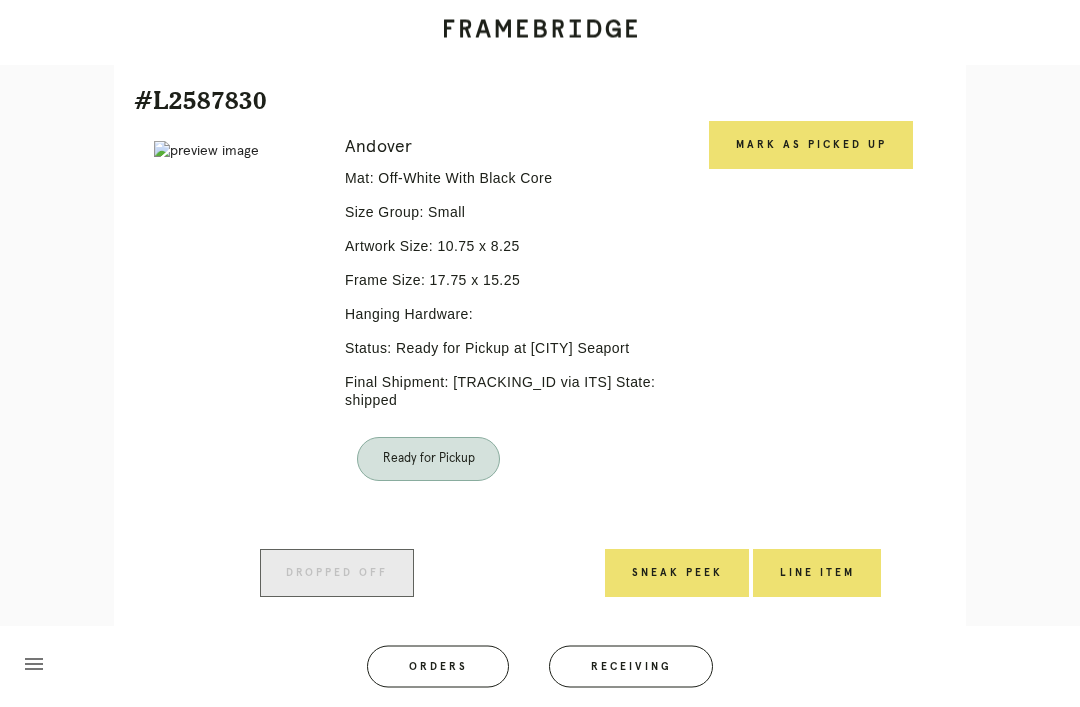 click on "Mark as Picked Up" at bounding box center (811, 146) 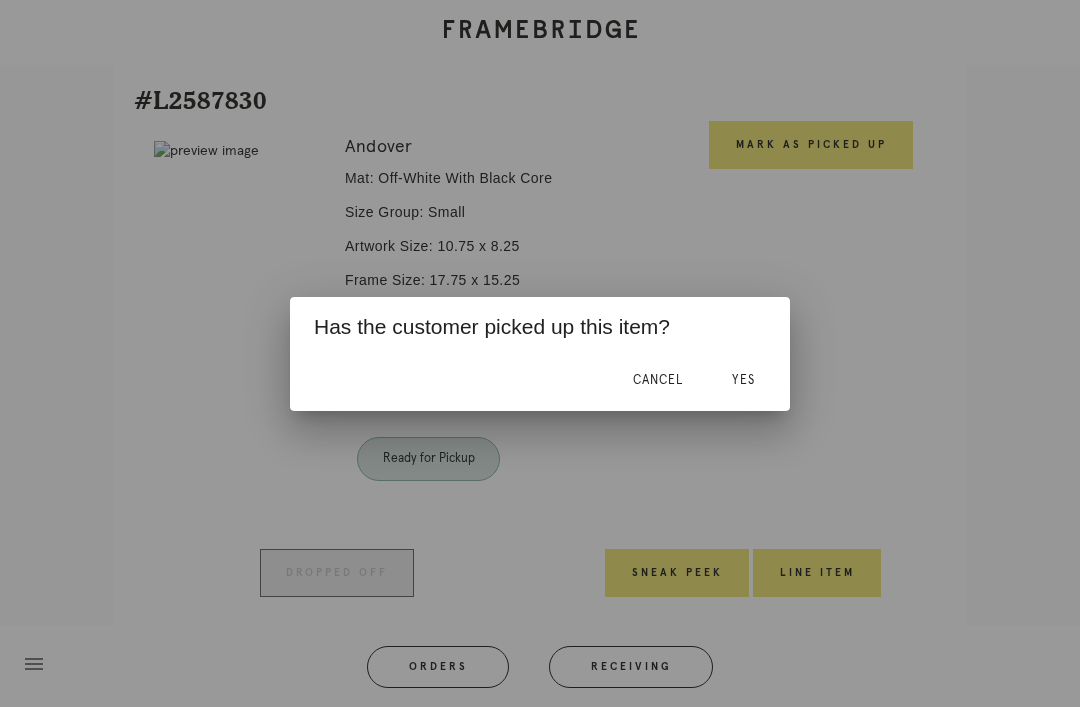 click on "Yes" at bounding box center [743, 380] 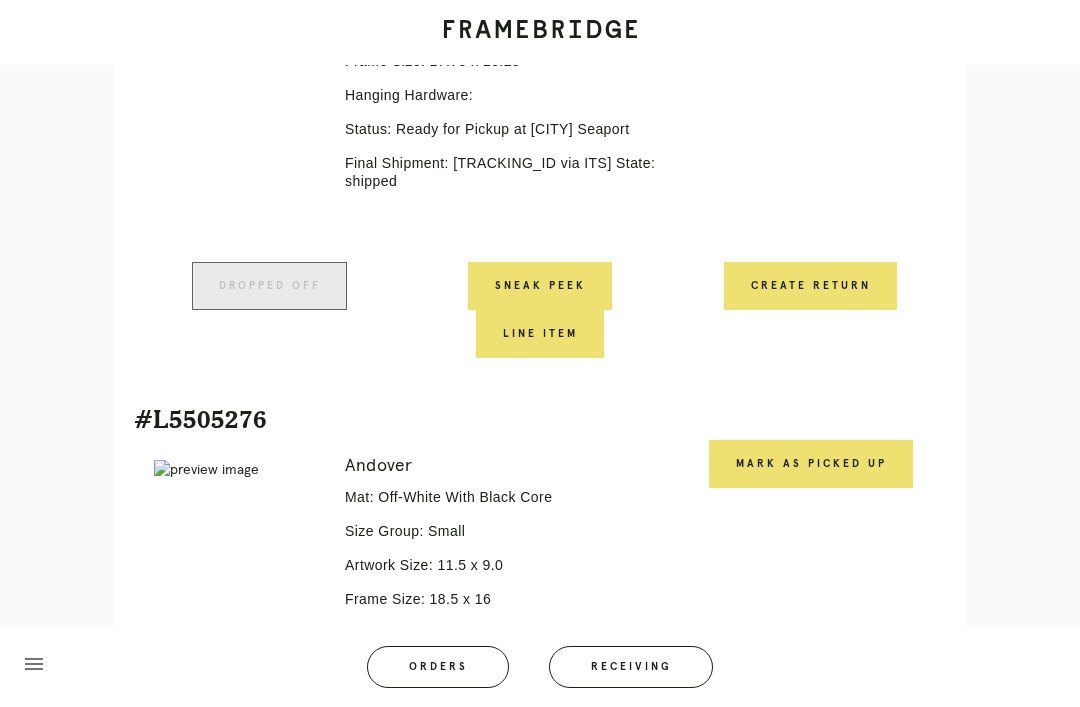 scroll, scrollTop: 1122, scrollLeft: 0, axis: vertical 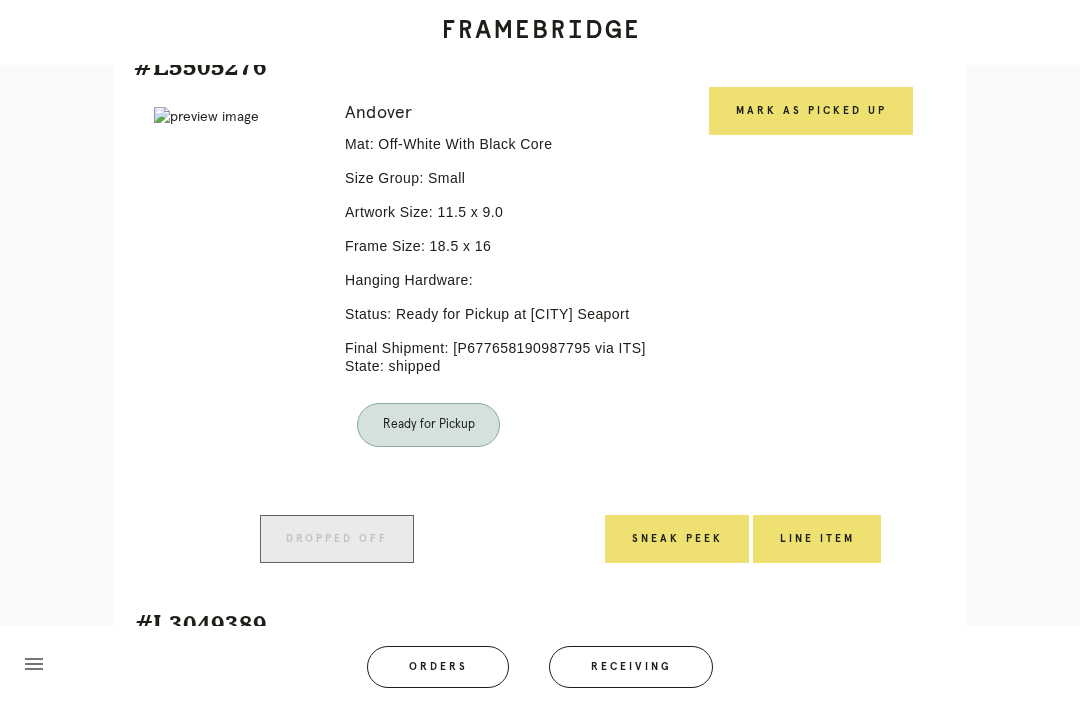 click on "Mark as Picked Up" at bounding box center [811, 111] 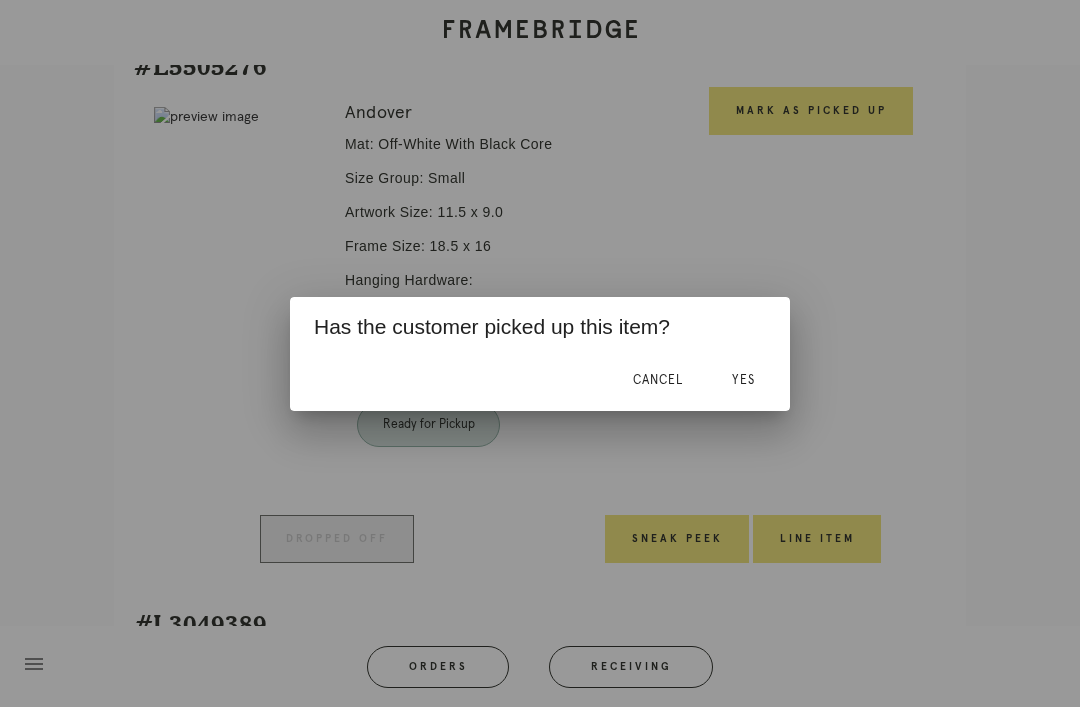 click on "Yes" at bounding box center (743, 381) 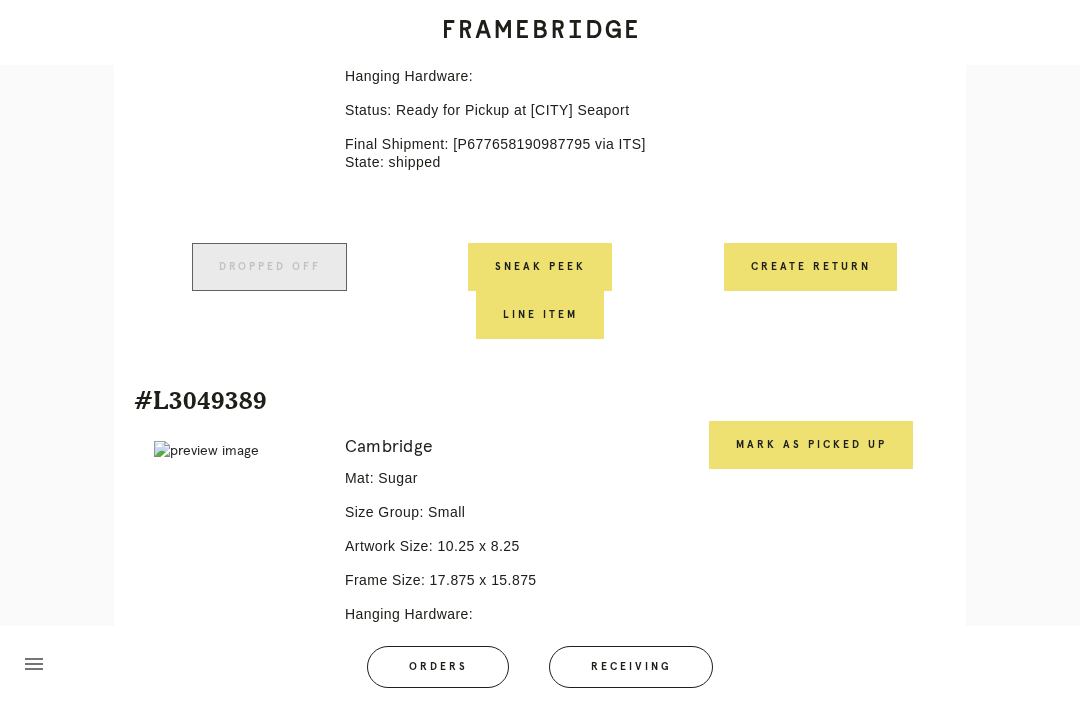 scroll, scrollTop: 1590, scrollLeft: 0, axis: vertical 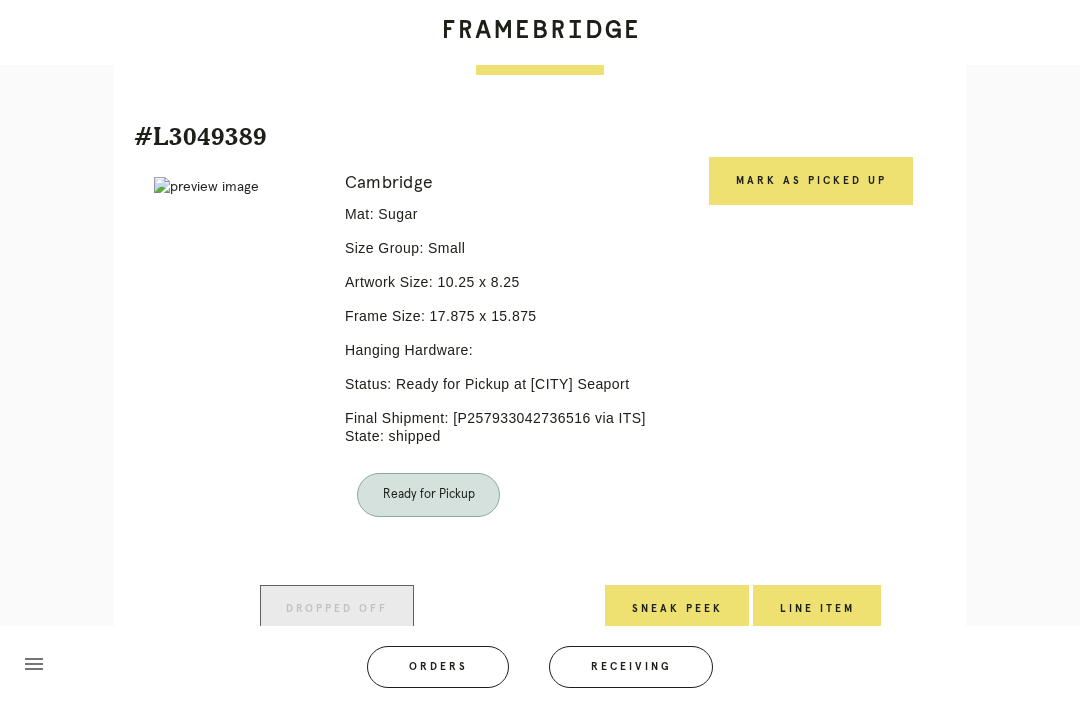 click on "Mark as Picked Up" at bounding box center (811, 181) 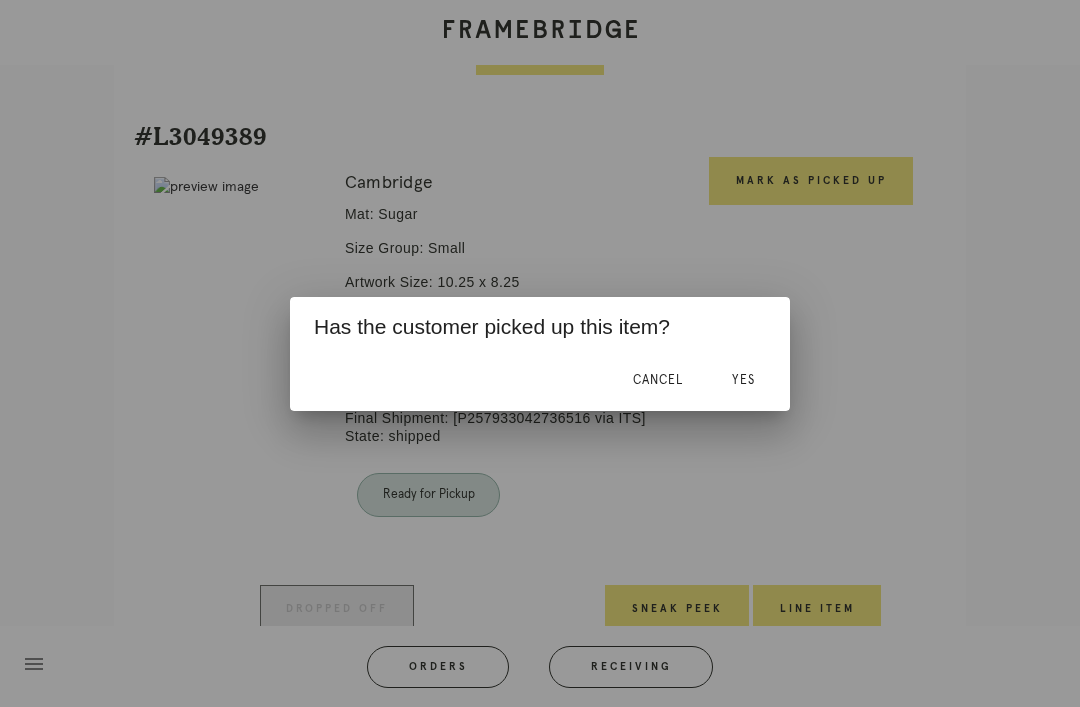 click on "Yes" at bounding box center [743, 381] 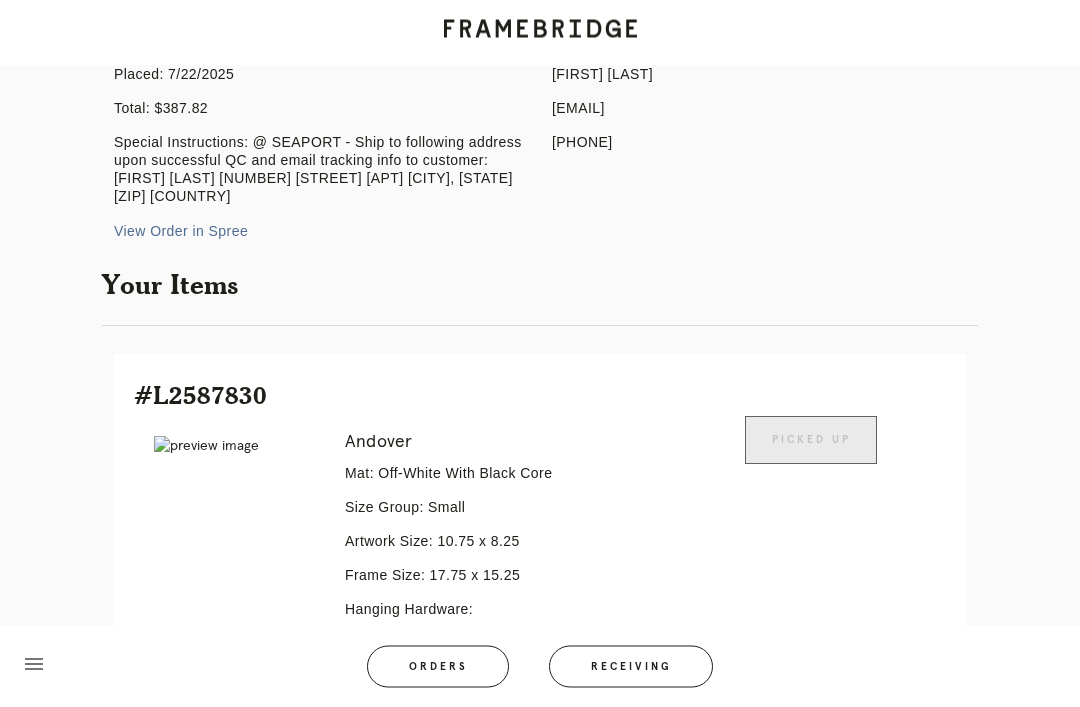 scroll, scrollTop: 105, scrollLeft: 0, axis: vertical 